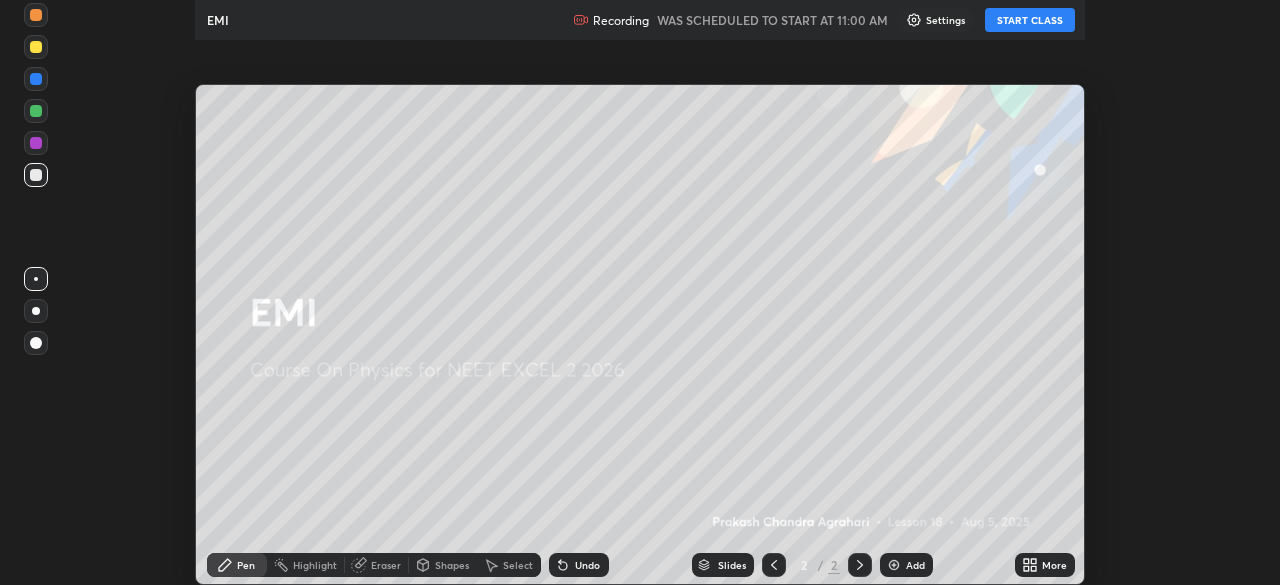 scroll, scrollTop: 0, scrollLeft: 0, axis: both 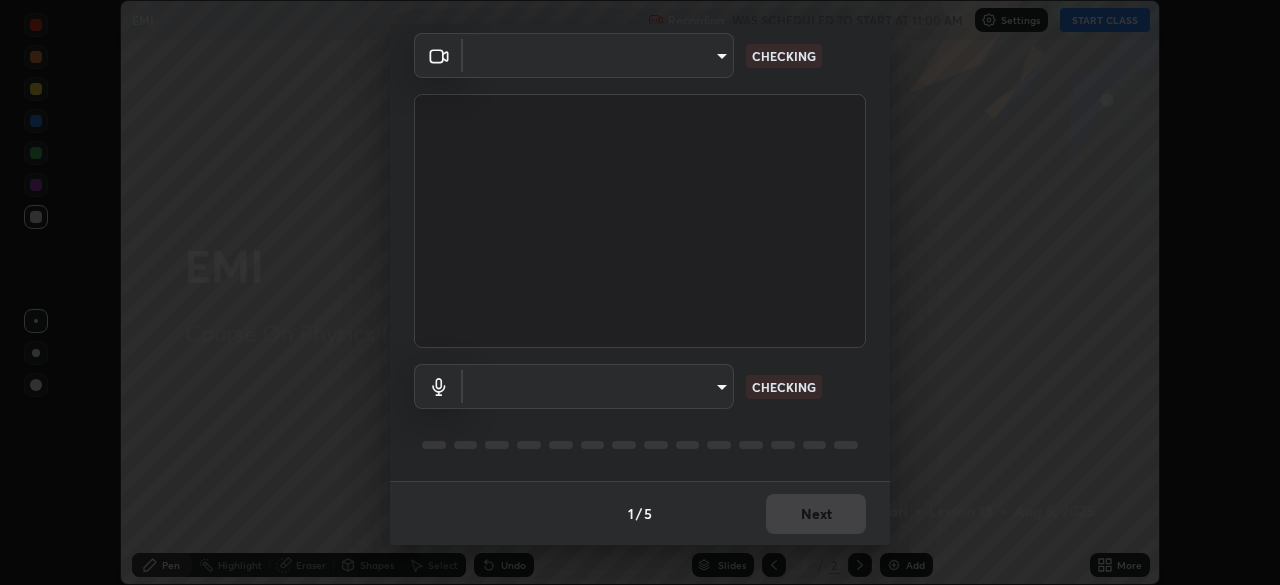 type on "d80aef5b27ce8457d2a8757d2bc0169c5cdb63db4b1383475c55a40ed8aa50ef" 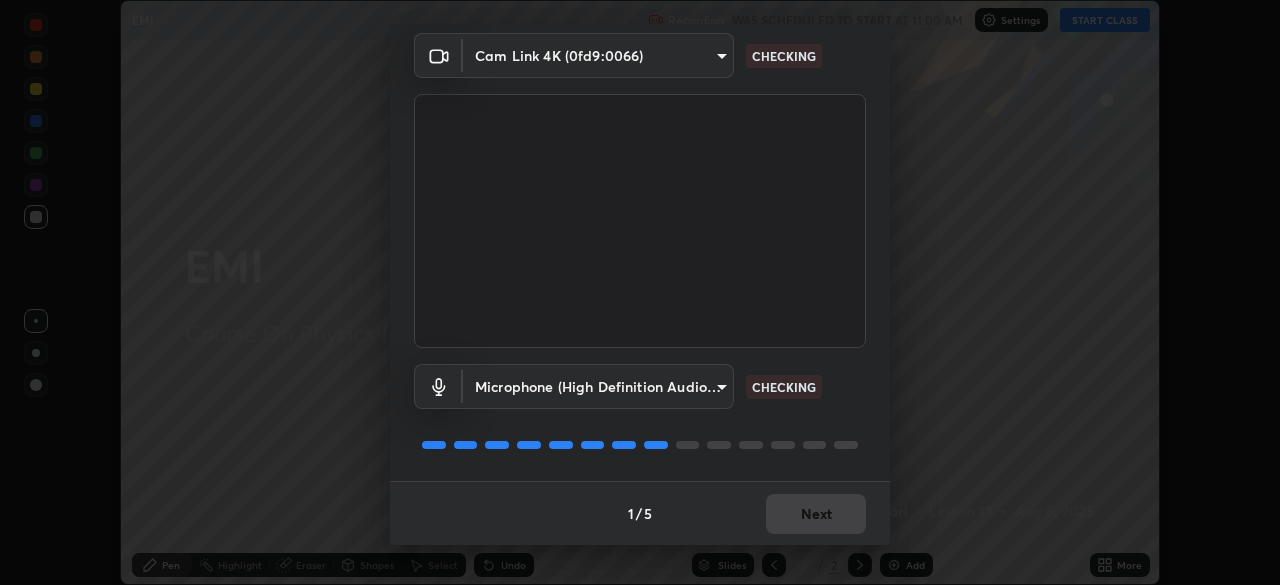 click on "Erase all EMI Recording WAS SCHEDULED TO START AT  11:00 AM Settings START CLASS Setting up your live class EMI • L18 of Course On Physics for NEET EXCEL 2 2026 [FIRST] [LAST] Pen Highlight Eraser Shapes Select Undo Slides 2 / 2 Add More No doubts shared Encourage your learners to ask a doubt for better clarity Report an issue Reason for reporting Buffering Chat not working Audio - Video sync issue Educator video quality low ​ Attach an image Report Media settings Cam Link 4K (0fd9:0066) d80aef5b27ce8457d2a8757d2bc0169c5cdb63db4b1383475c55a40ed8aa50ef CHECKING Microphone (High Definition Audio Device) b7d3579f66047df61583dbdf7d2fa5652bdd248849e94e587e6d43911f610bd7 CHECKING 1 / 5 Next" at bounding box center [640, 292] 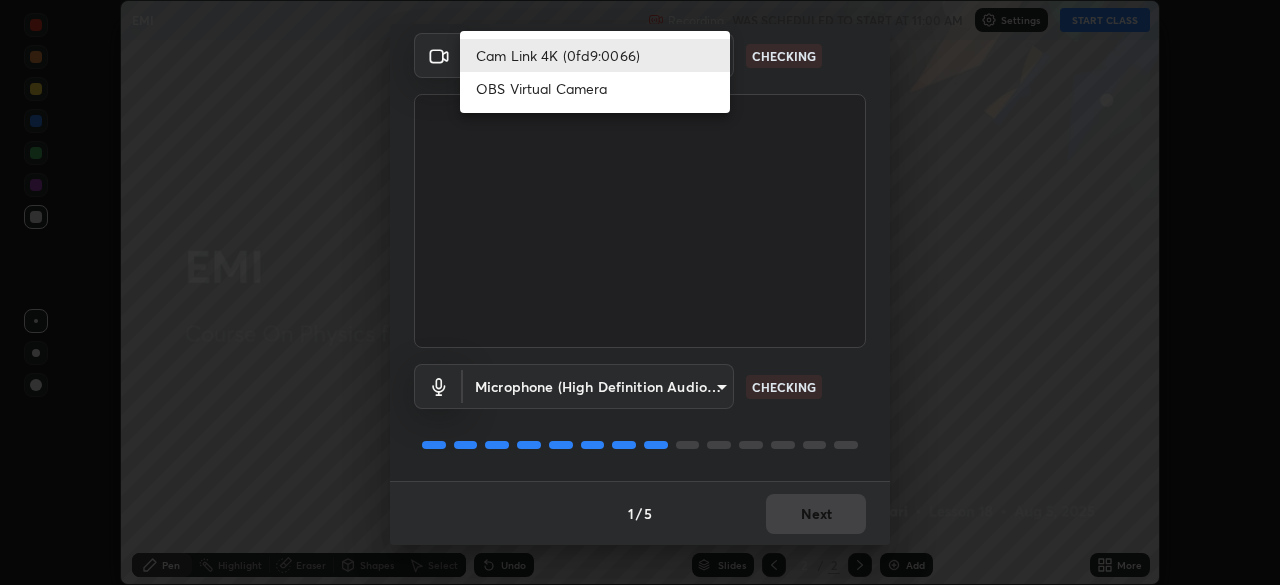 click on "OBS Virtual Camera" at bounding box center (595, 88) 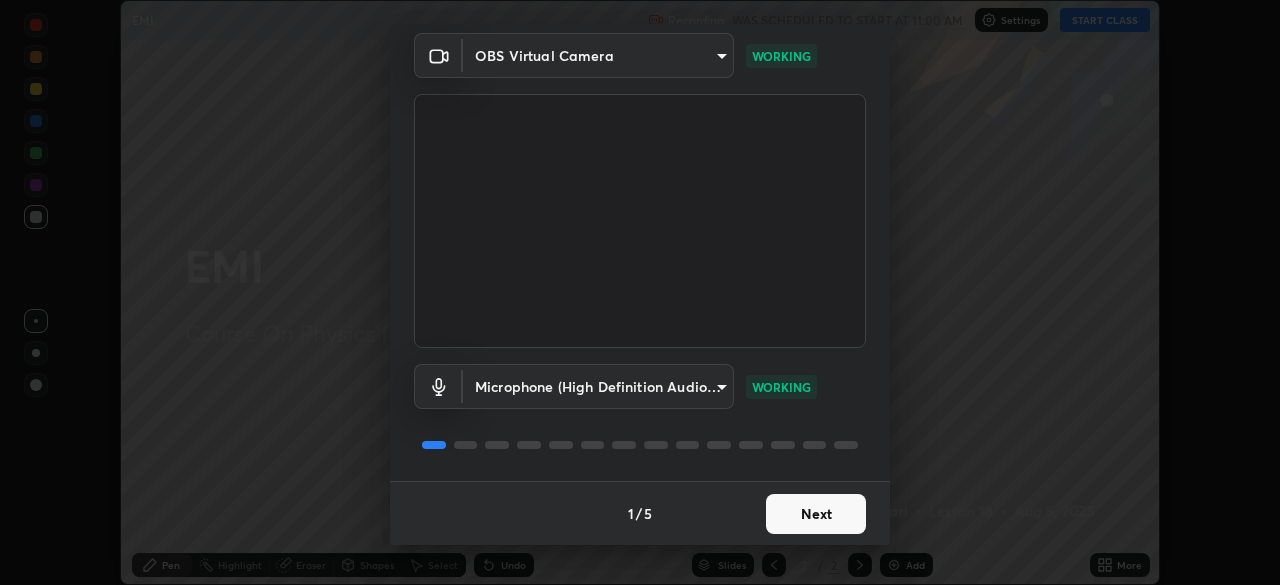 click on "Next" at bounding box center [816, 514] 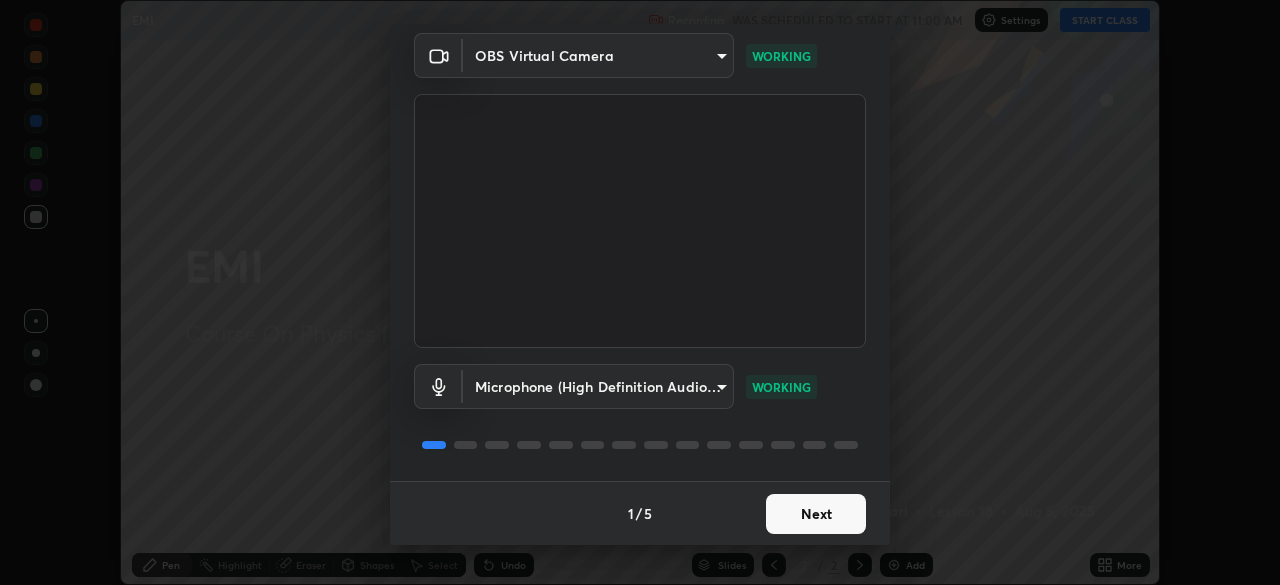 scroll, scrollTop: 0, scrollLeft: 0, axis: both 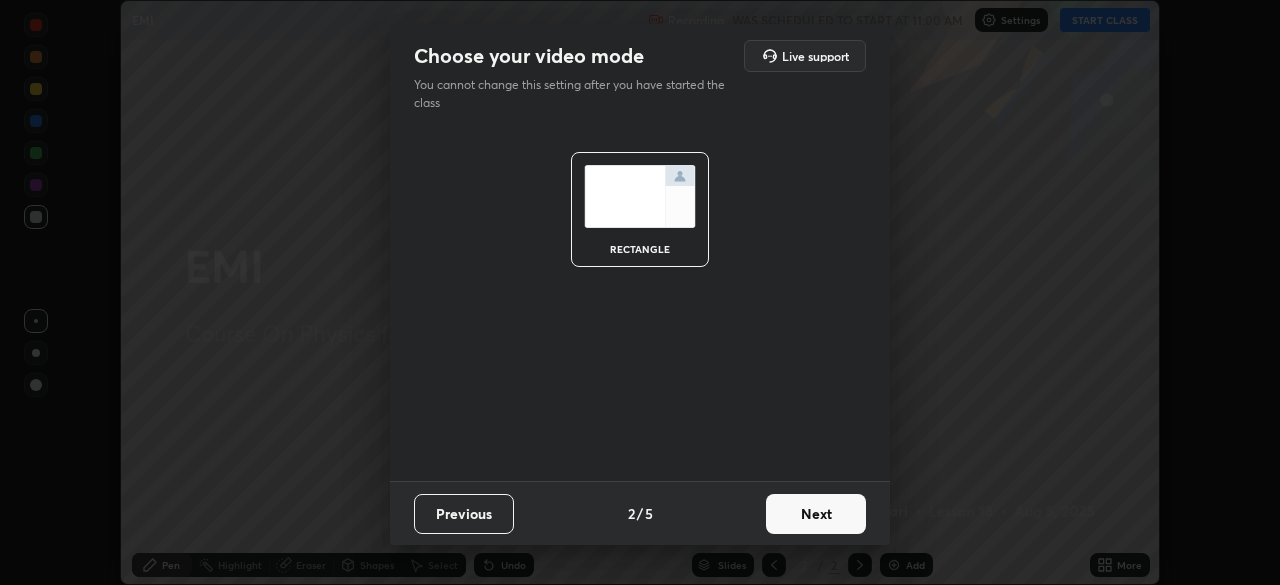 click on "Next" at bounding box center (816, 514) 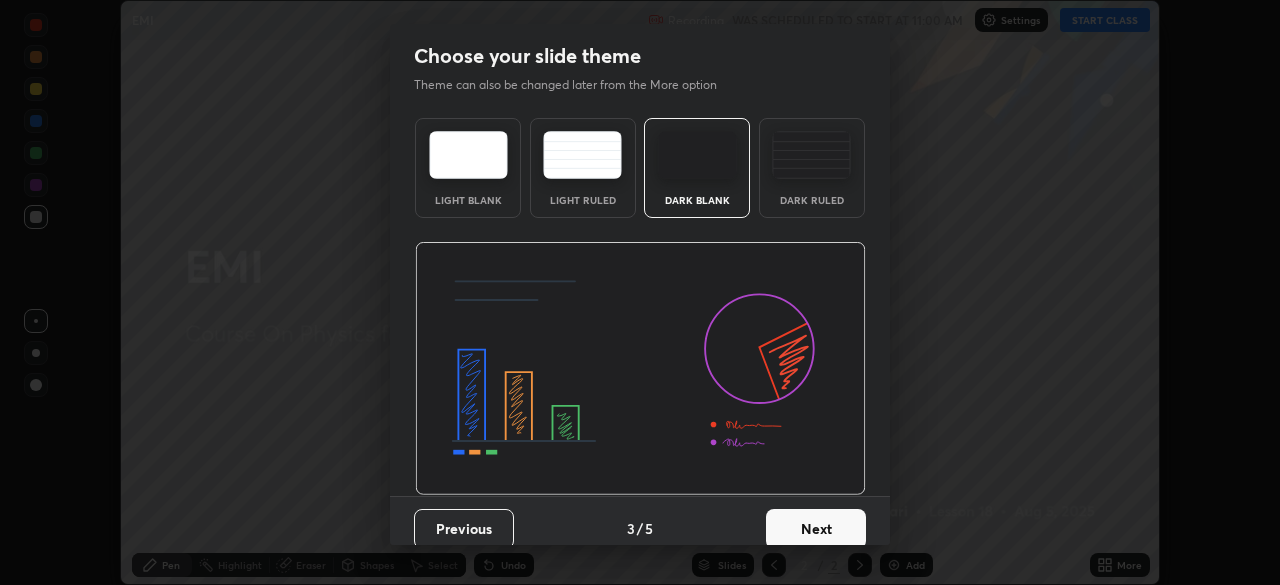 click on "Next" at bounding box center (816, 529) 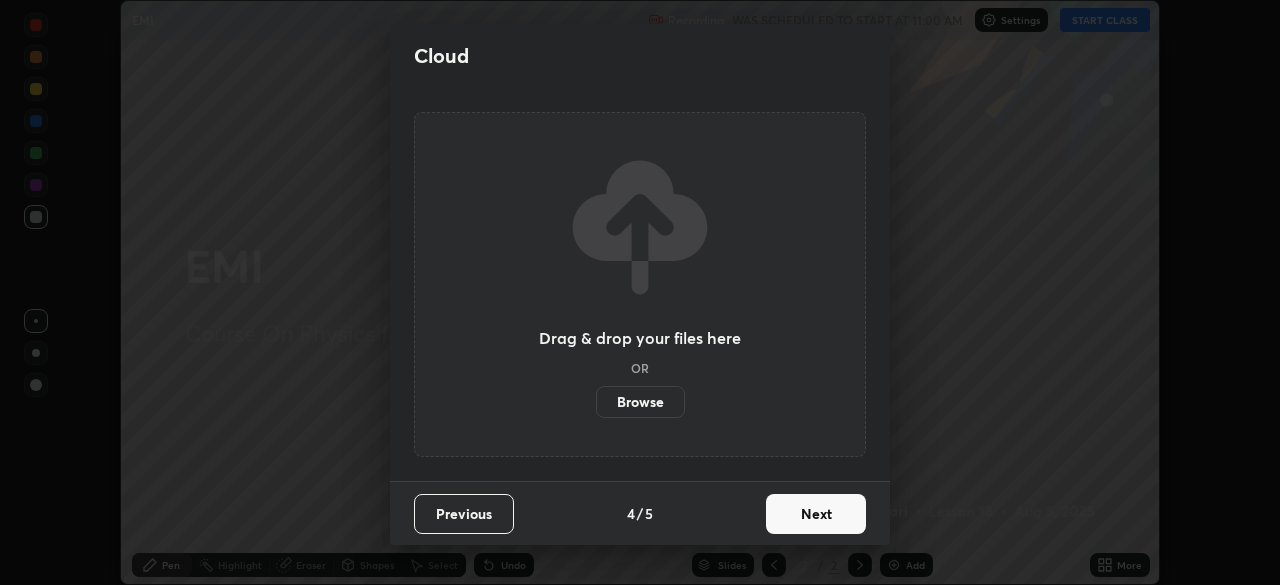 click on "Next" at bounding box center (816, 514) 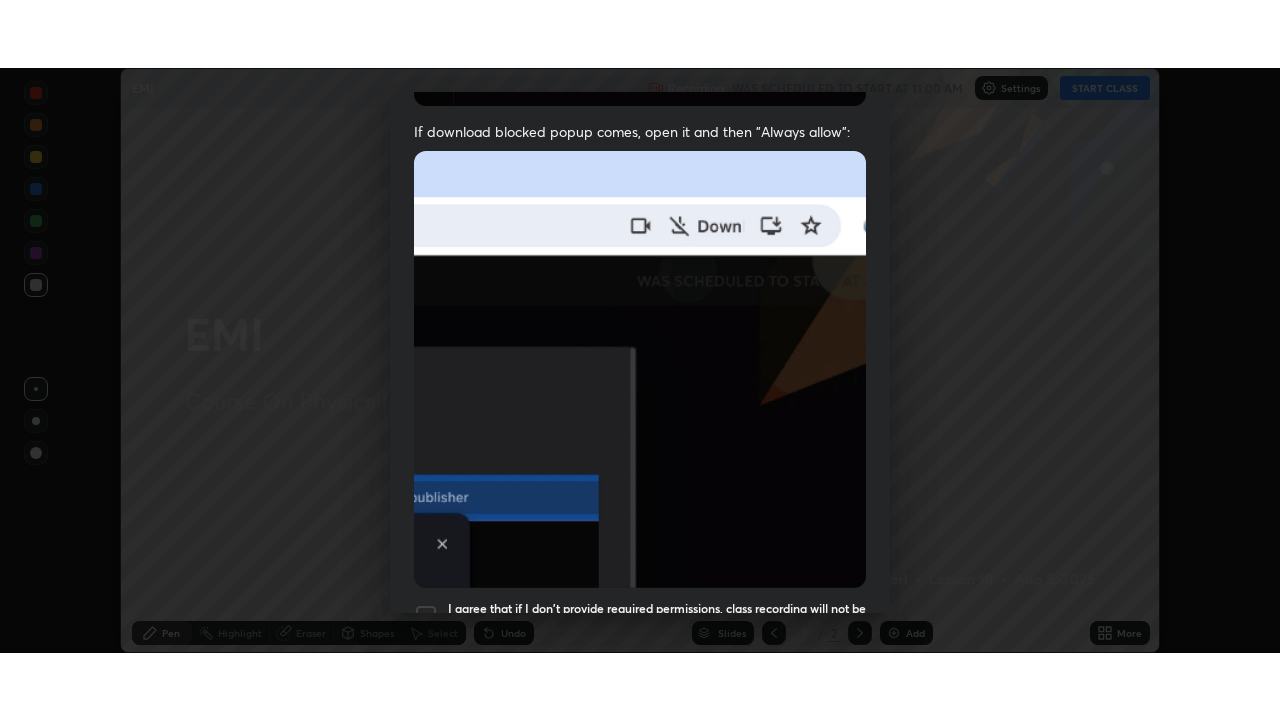 scroll, scrollTop: 479, scrollLeft: 0, axis: vertical 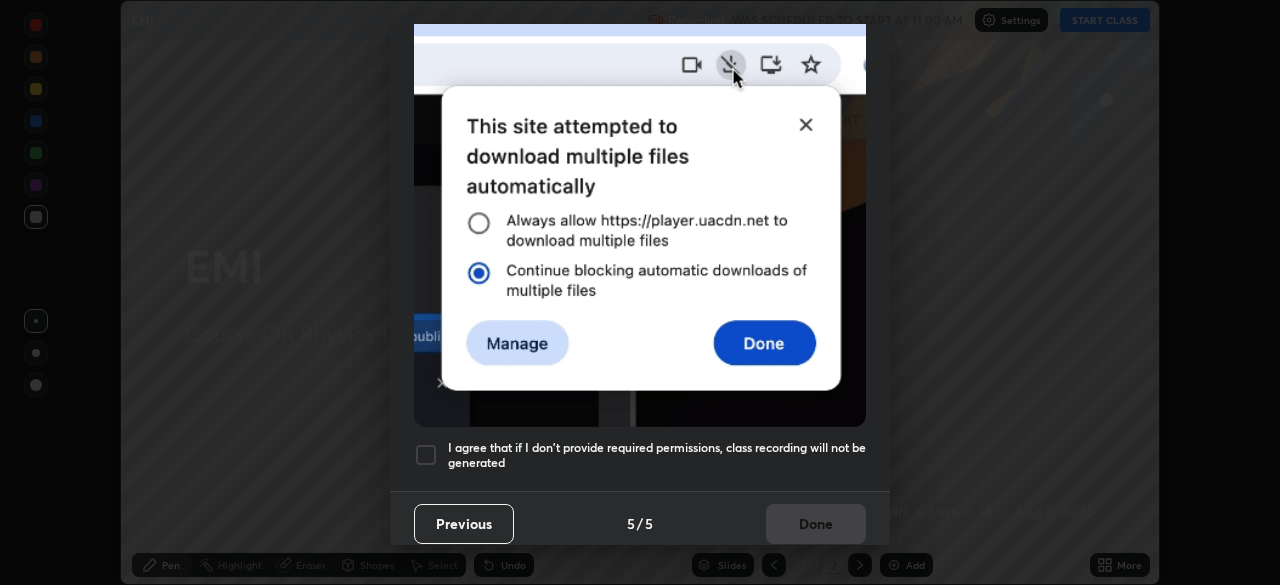 click at bounding box center [426, 455] 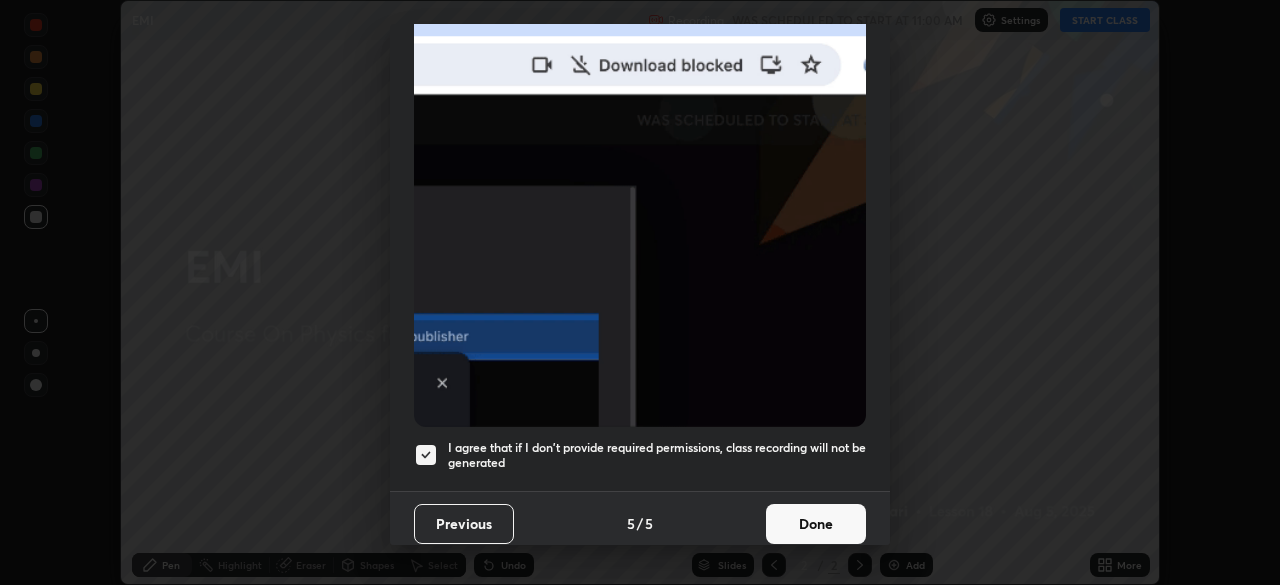 click on "Done" at bounding box center [816, 524] 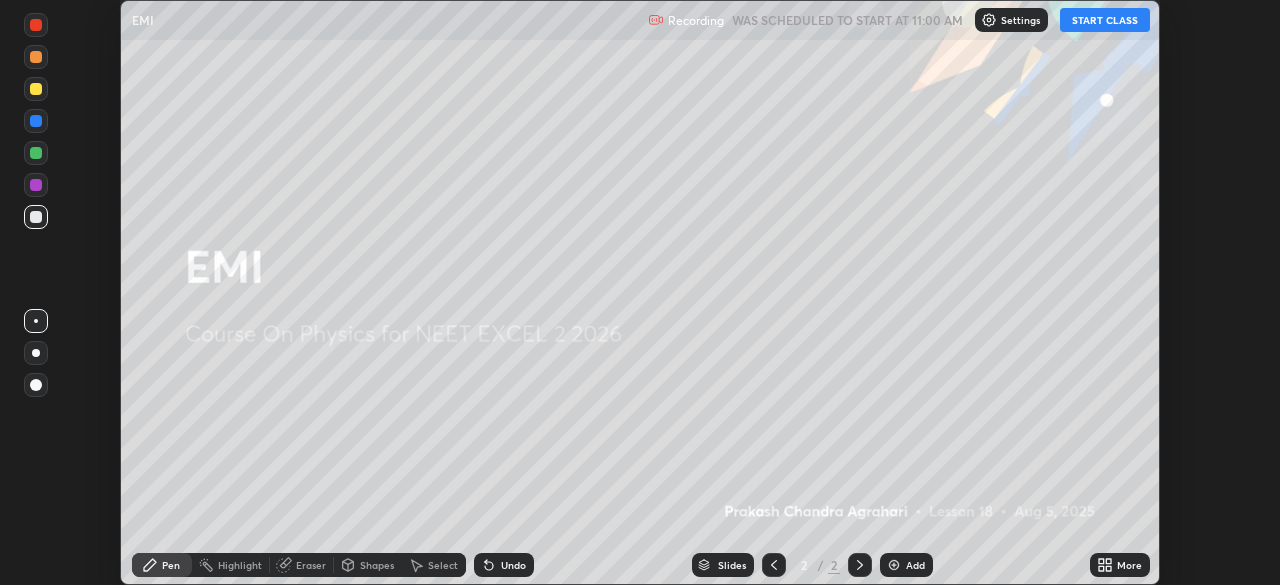 click on "START CLASS" at bounding box center (1105, 20) 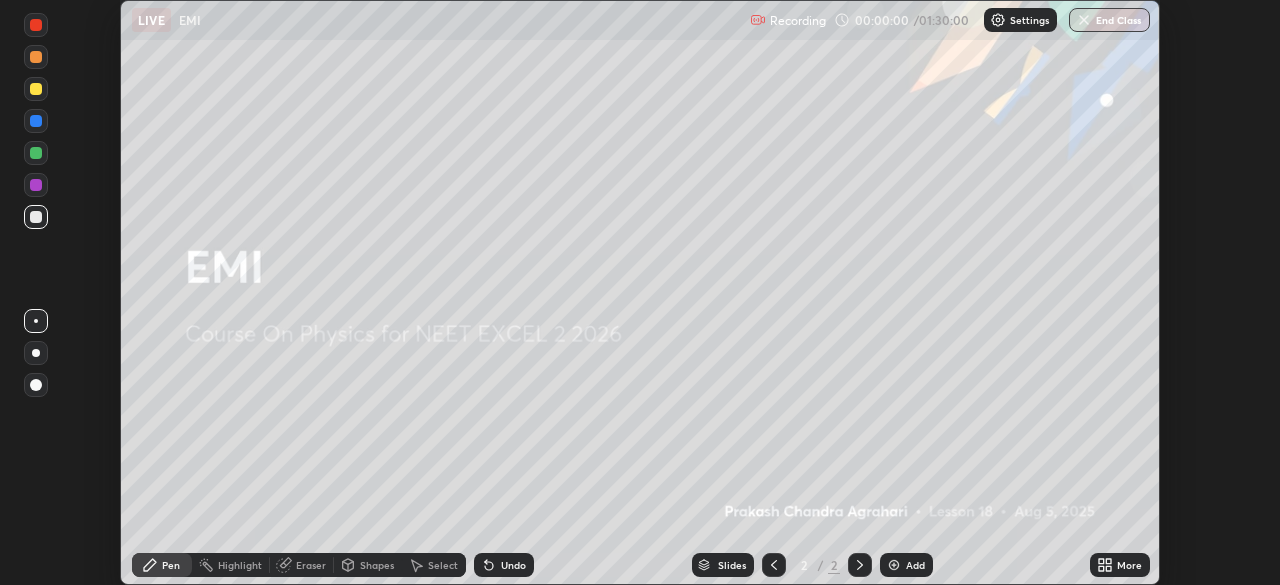 click on "End Class" at bounding box center (1109, 20) 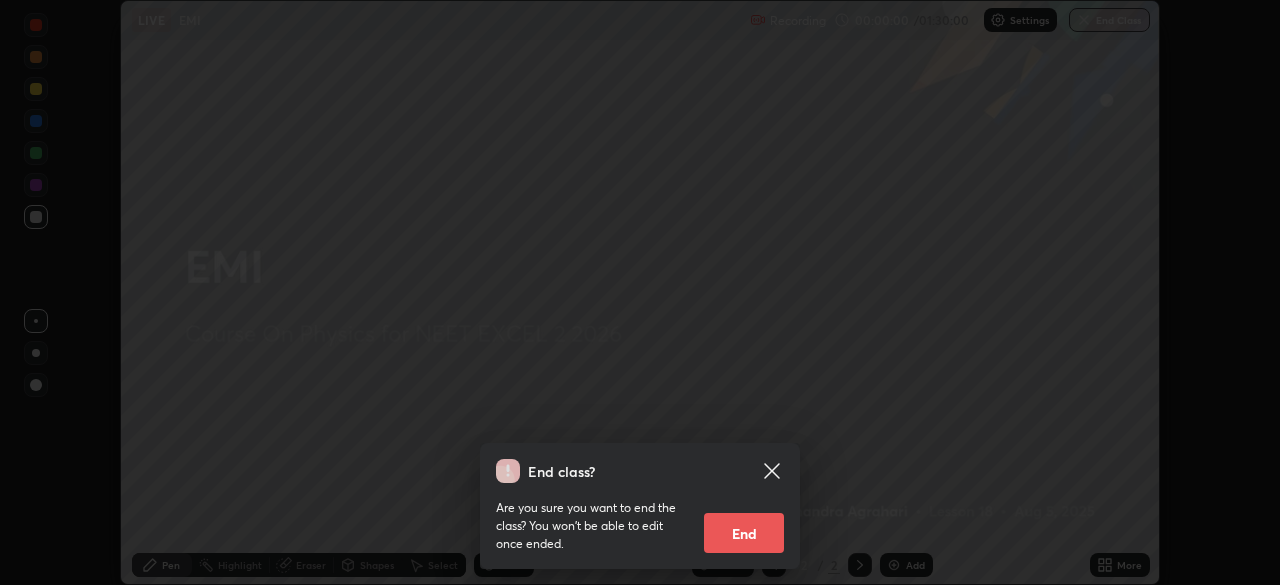 click on "End class? Are you sure you want to end the class? You won’t be able to edit once ended. End" at bounding box center (640, 292) 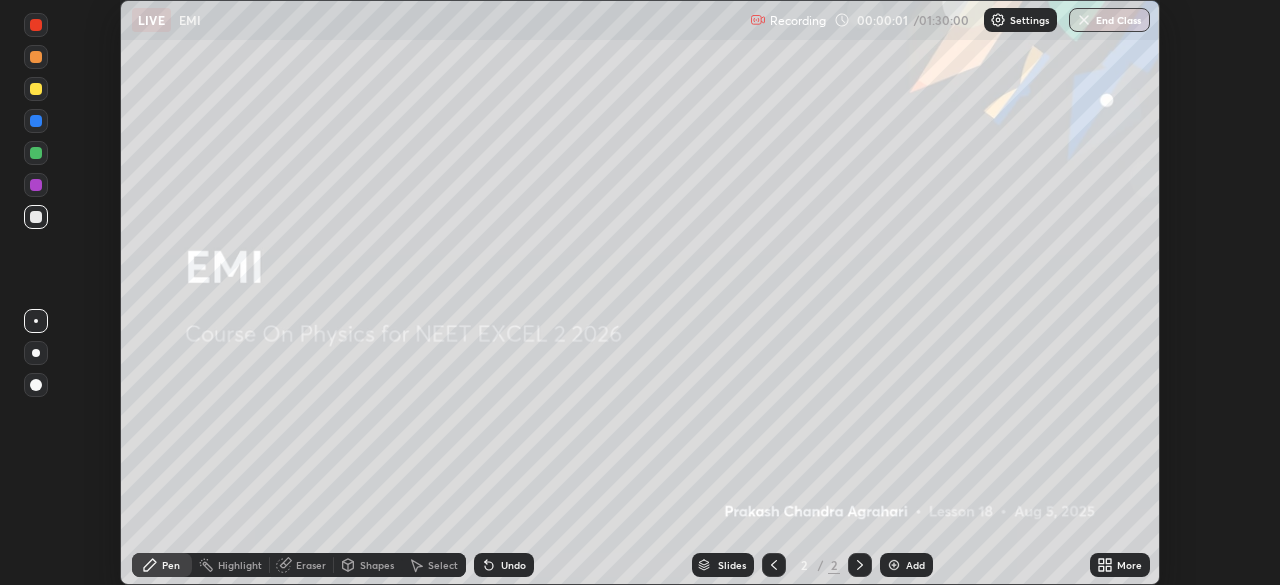 click on "Add" at bounding box center [906, 565] 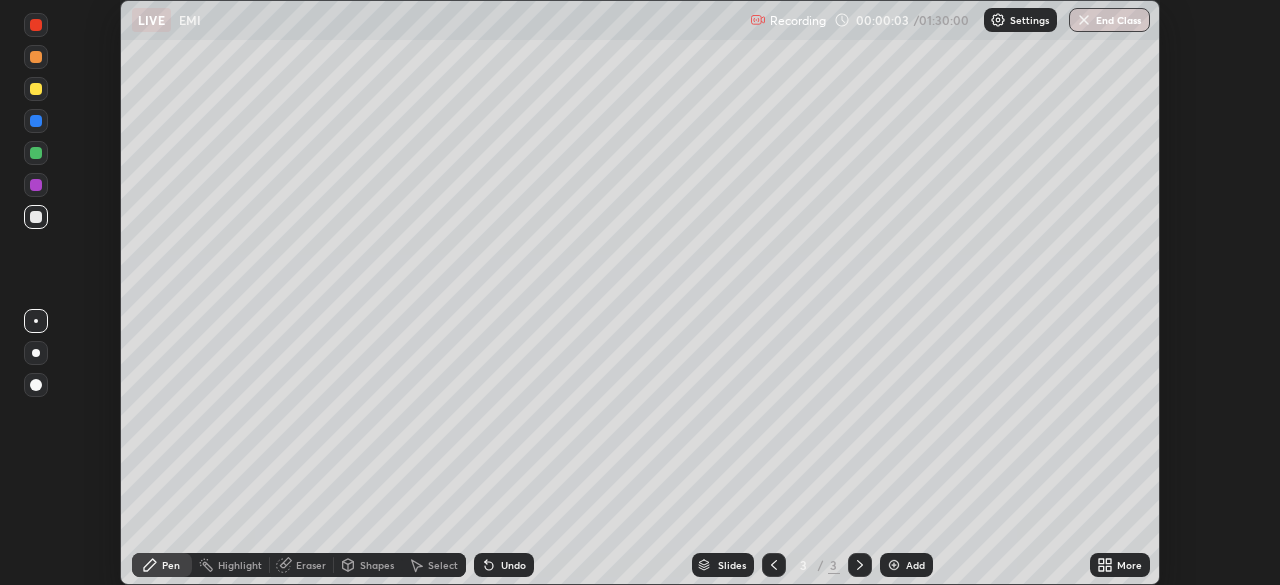 click 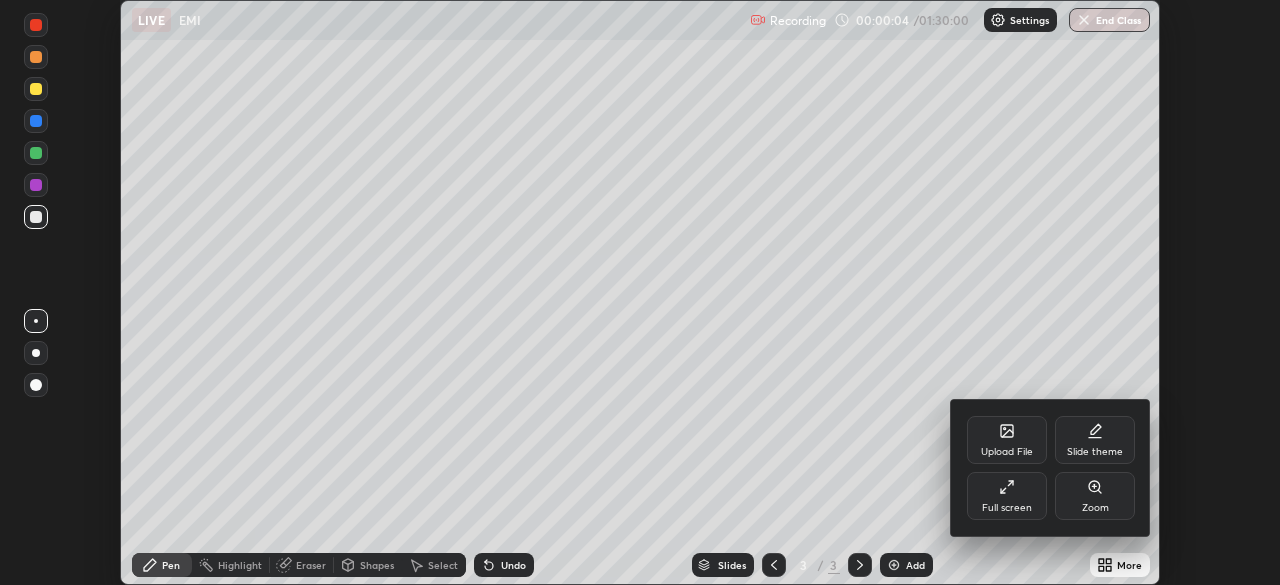click on "Full screen" at bounding box center [1007, 496] 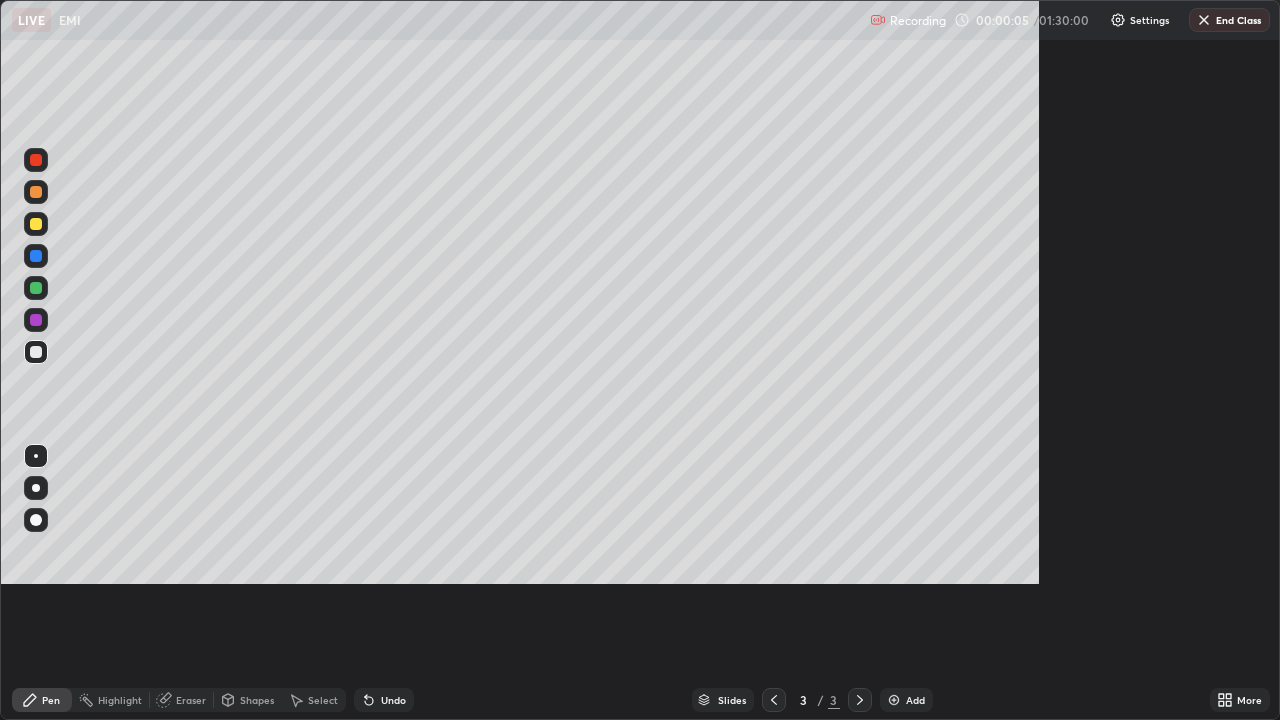 scroll, scrollTop: 99280, scrollLeft: 98720, axis: both 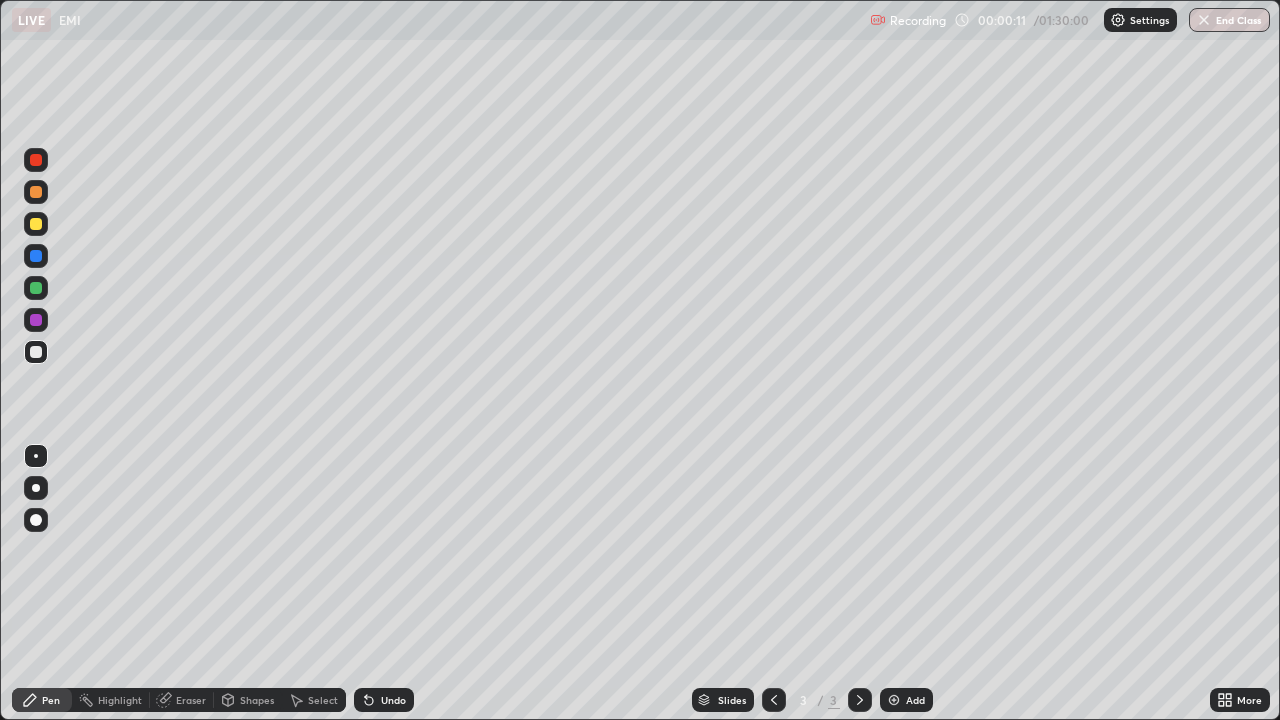 click 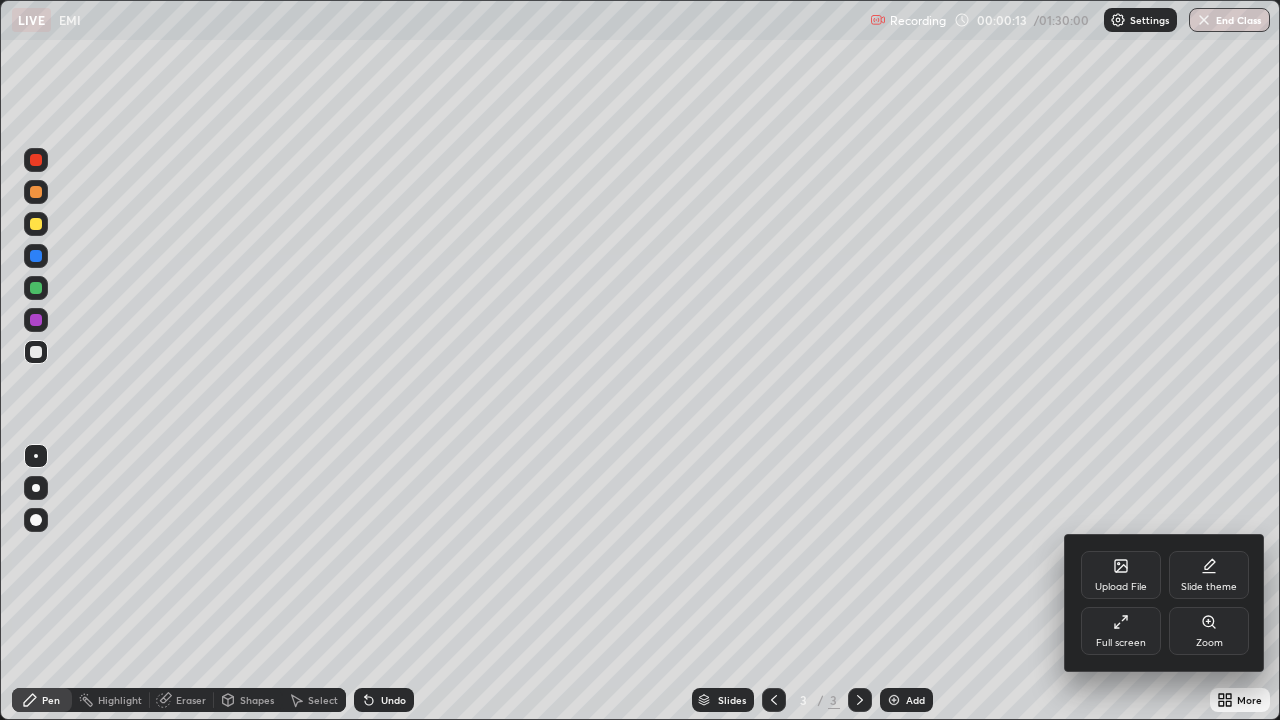 click on "Upload File" at bounding box center (1121, 575) 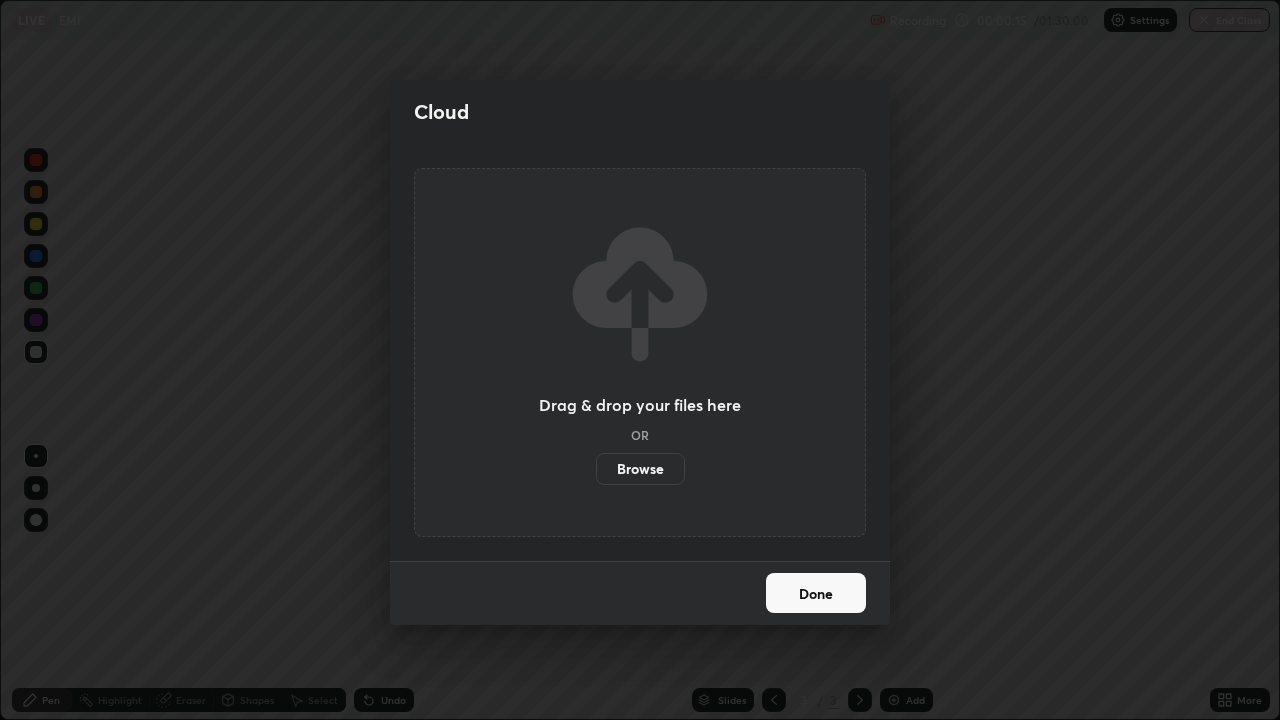 click on "Browse" at bounding box center [640, 469] 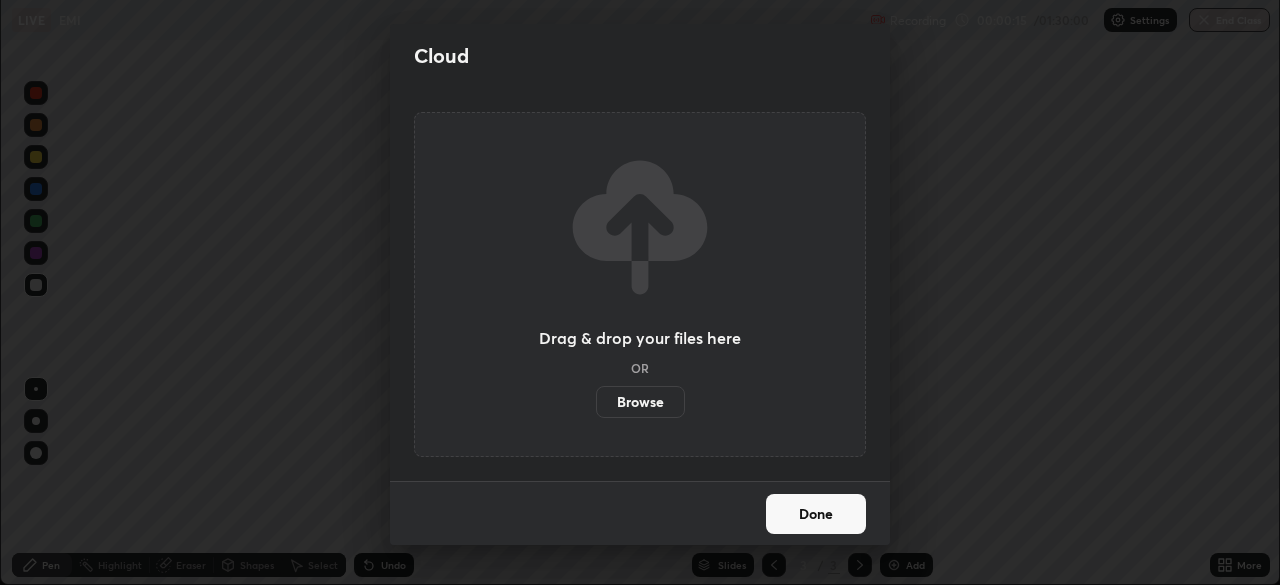 scroll, scrollTop: 585, scrollLeft: 1280, axis: both 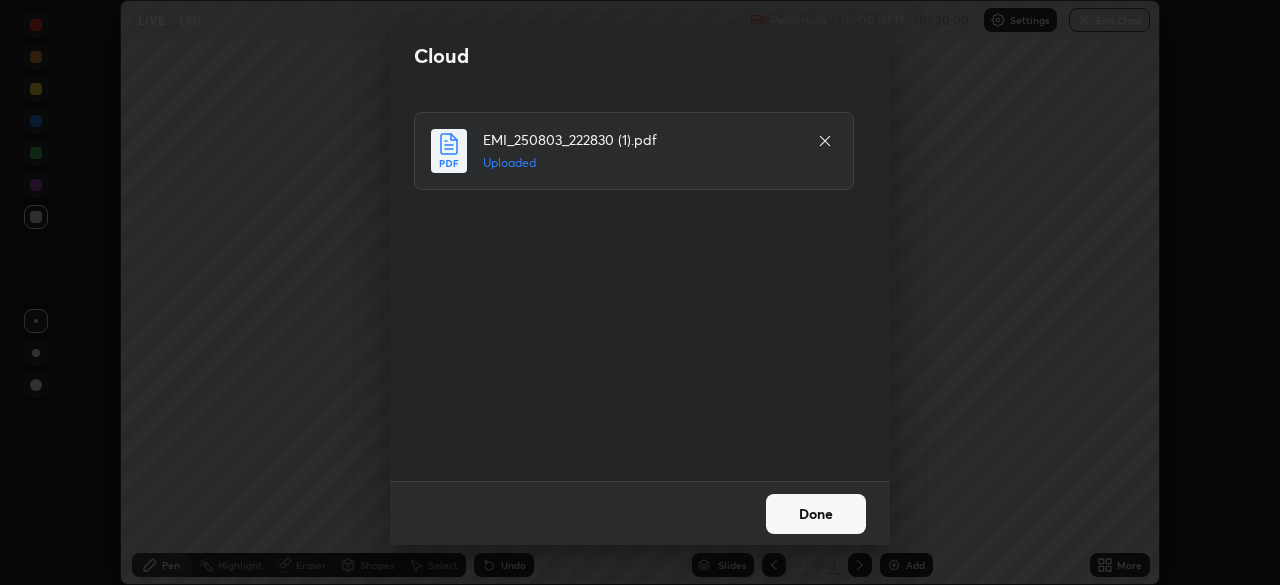 click on "Done" at bounding box center (816, 514) 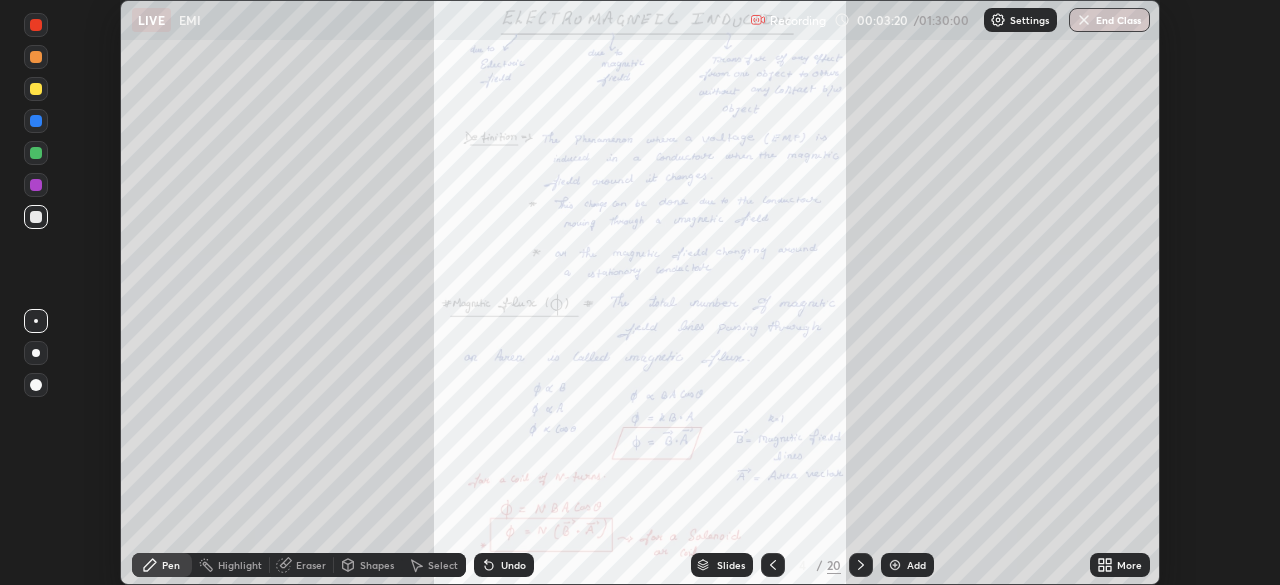 click 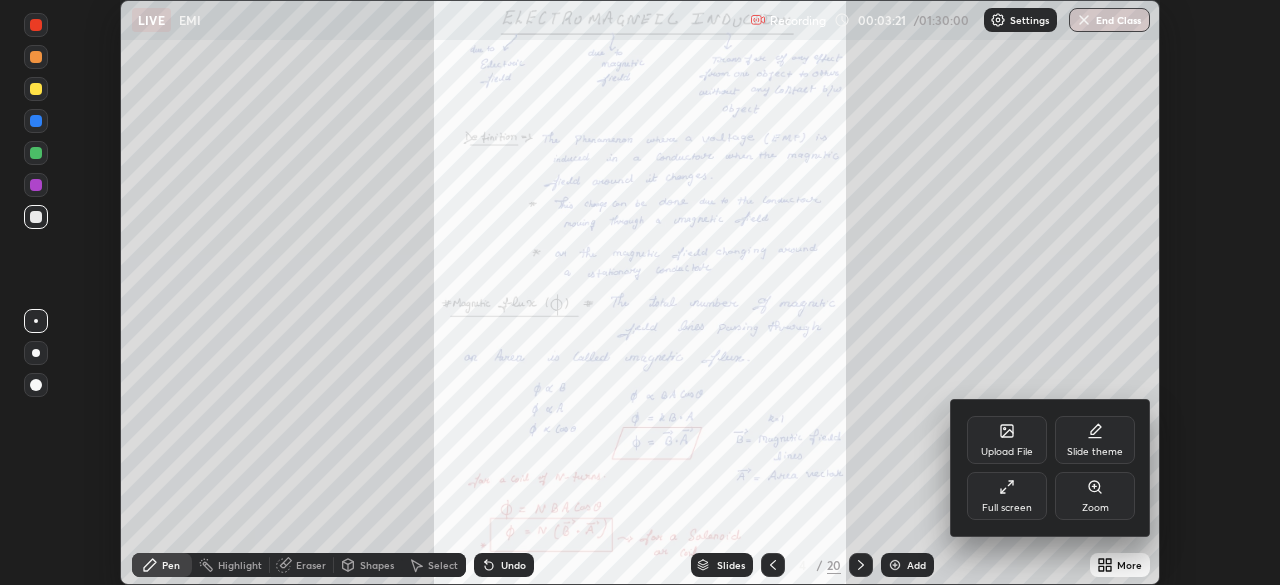 click on "Full screen" at bounding box center (1007, 508) 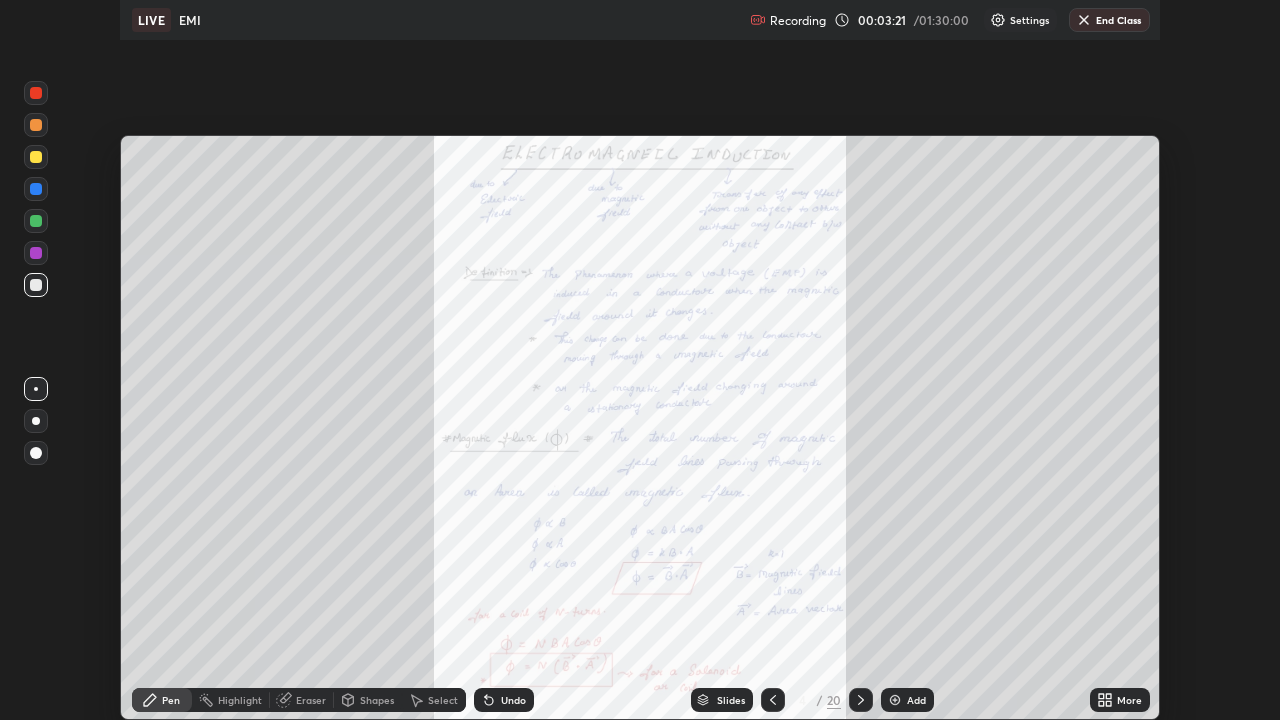 scroll, scrollTop: 99280, scrollLeft: 98720, axis: both 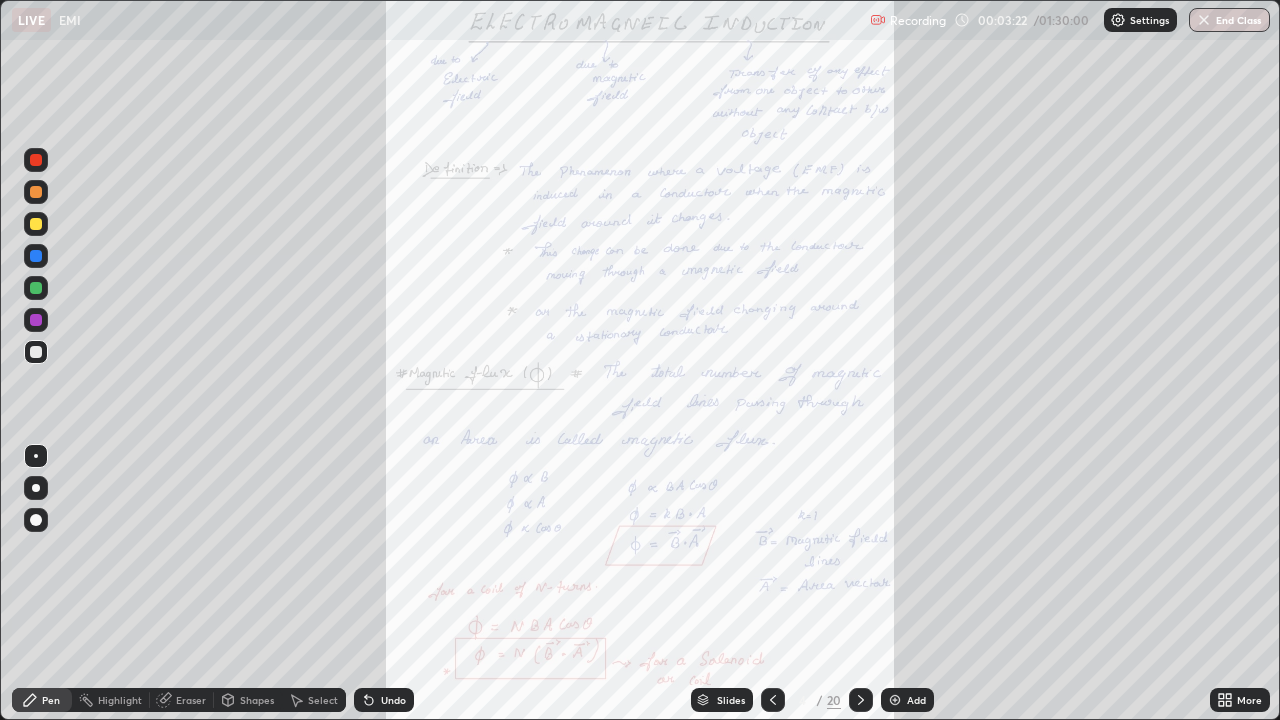 click 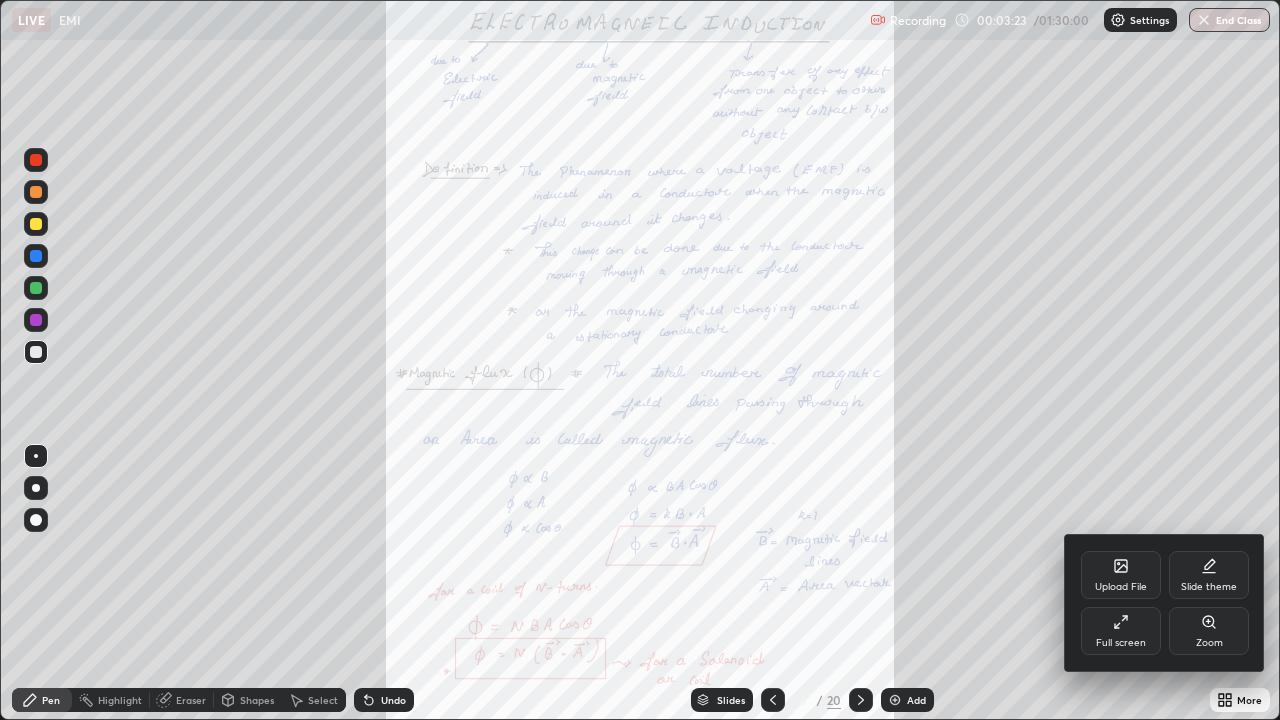 click on "Full screen" at bounding box center [1121, 631] 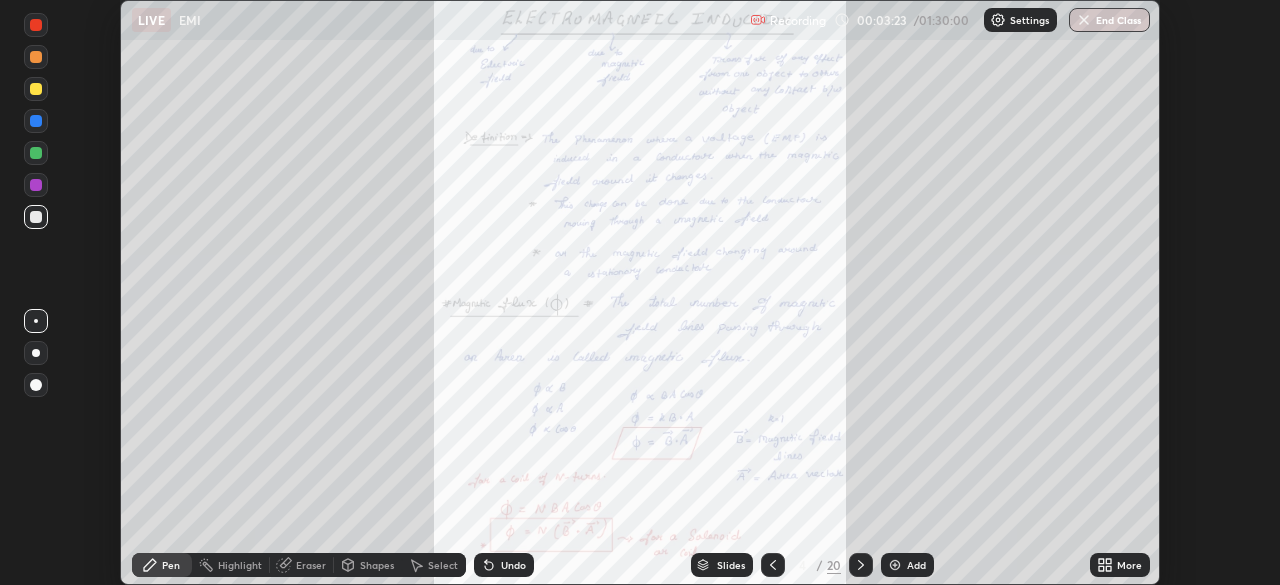 scroll, scrollTop: 585, scrollLeft: 1280, axis: both 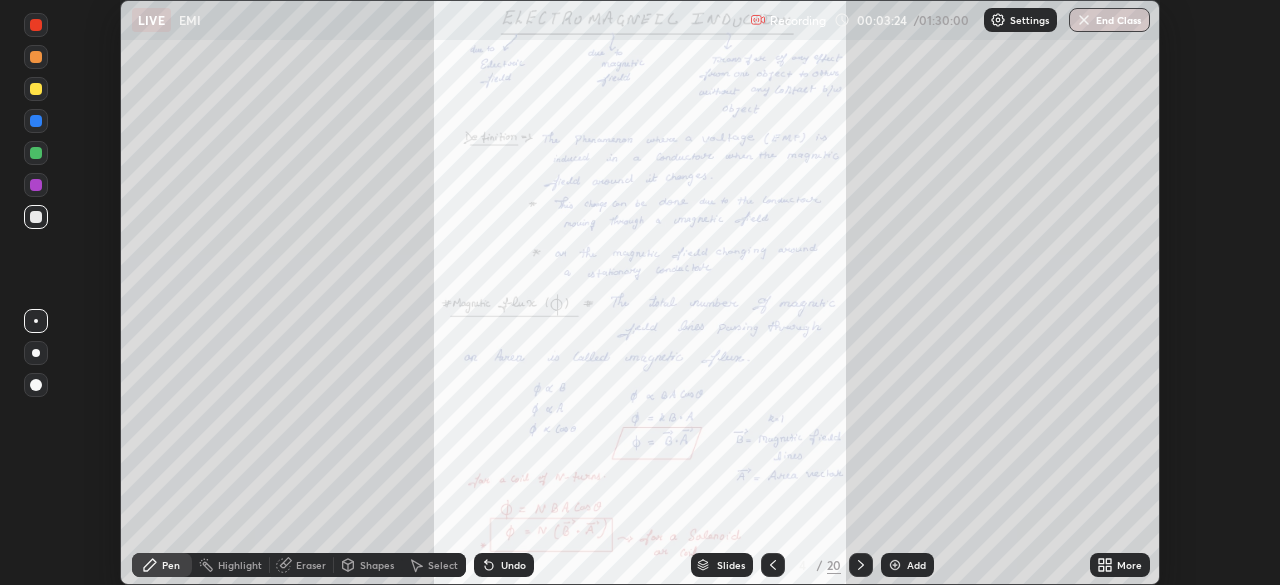click on "More" at bounding box center (1129, 565) 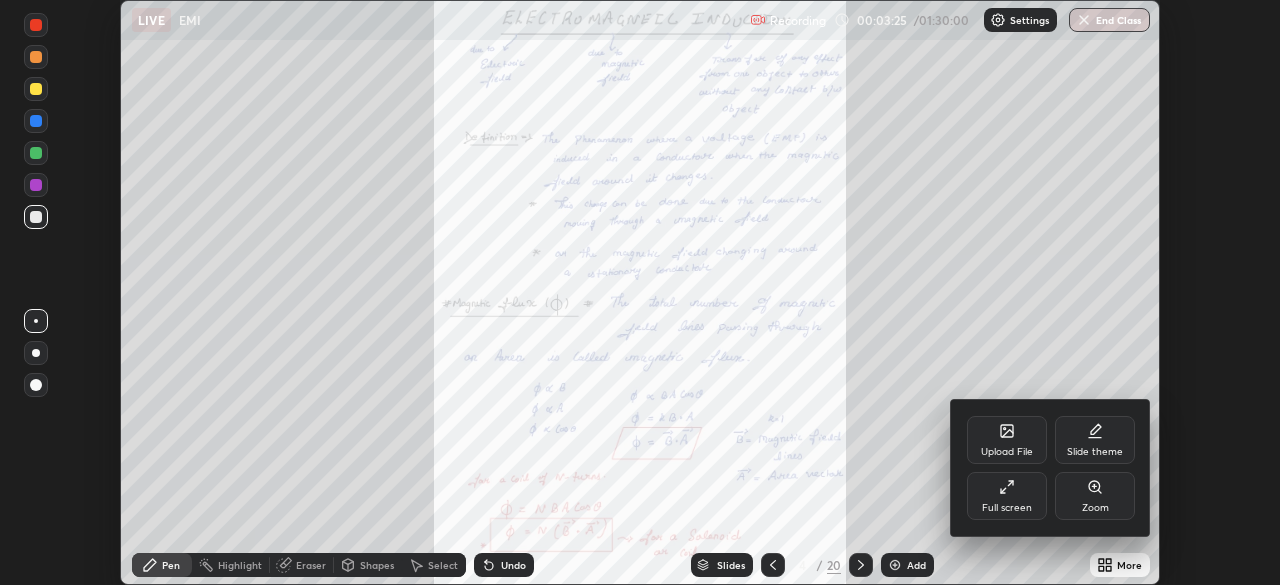 click on "Full screen" at bounding box center (1007, 496) 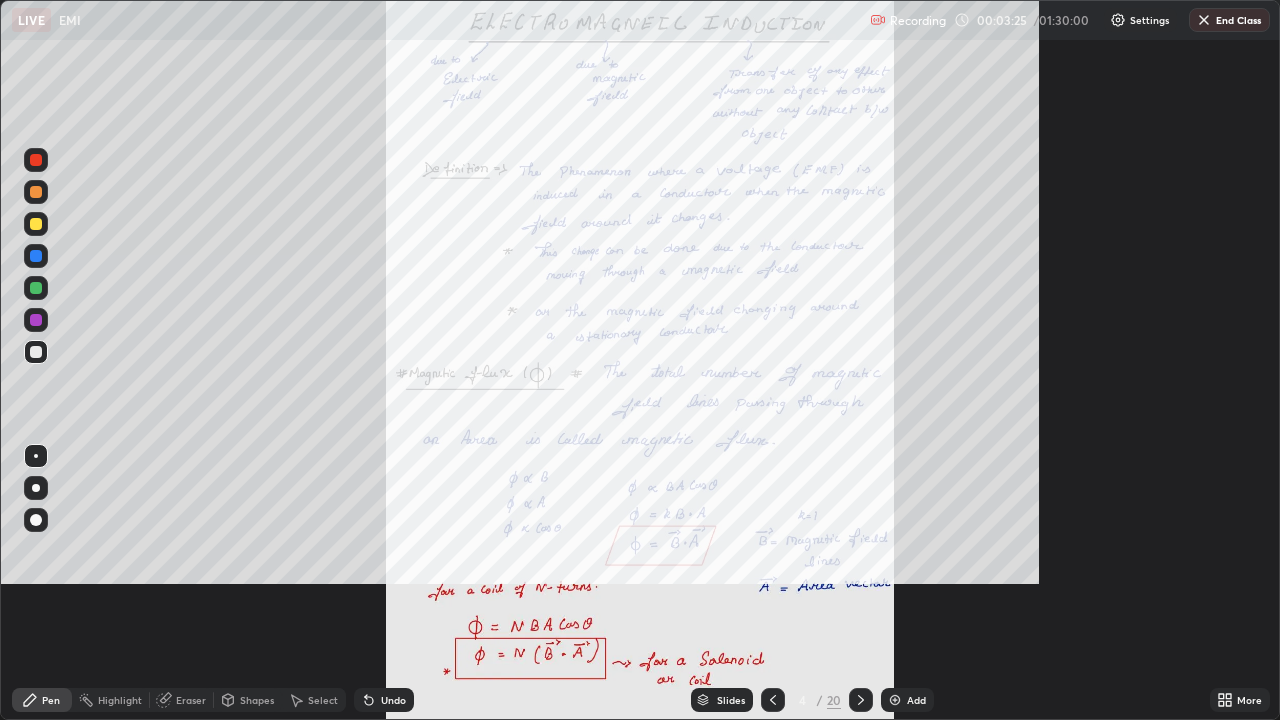 scroll, scrollTop: 99280, scrollLeft: 98720, axis: both 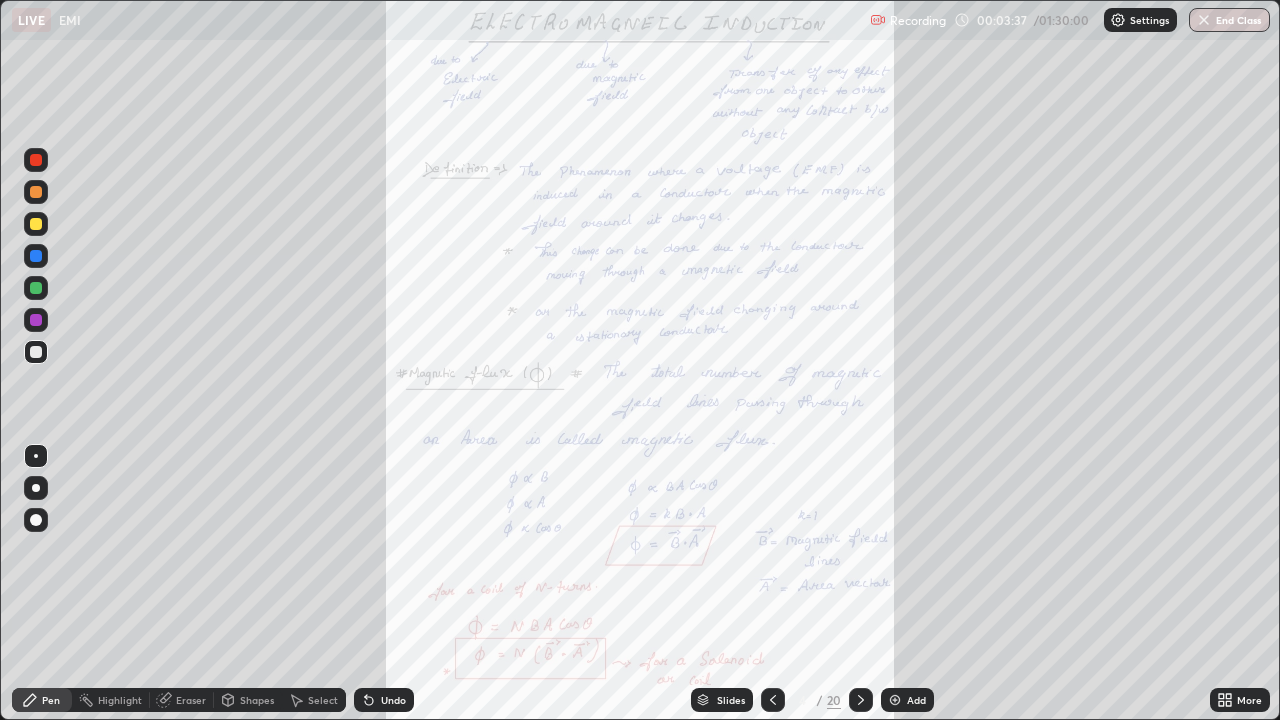 click on "Add" at bounding box center (916, 700) 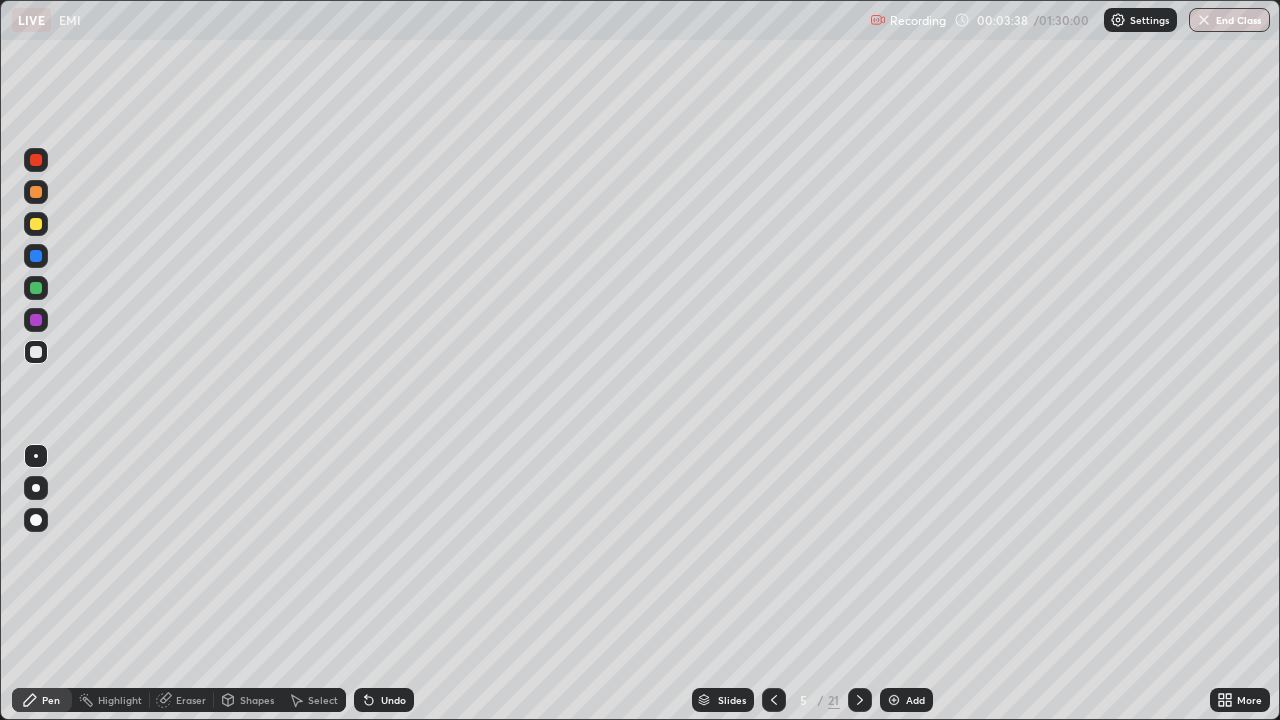 click 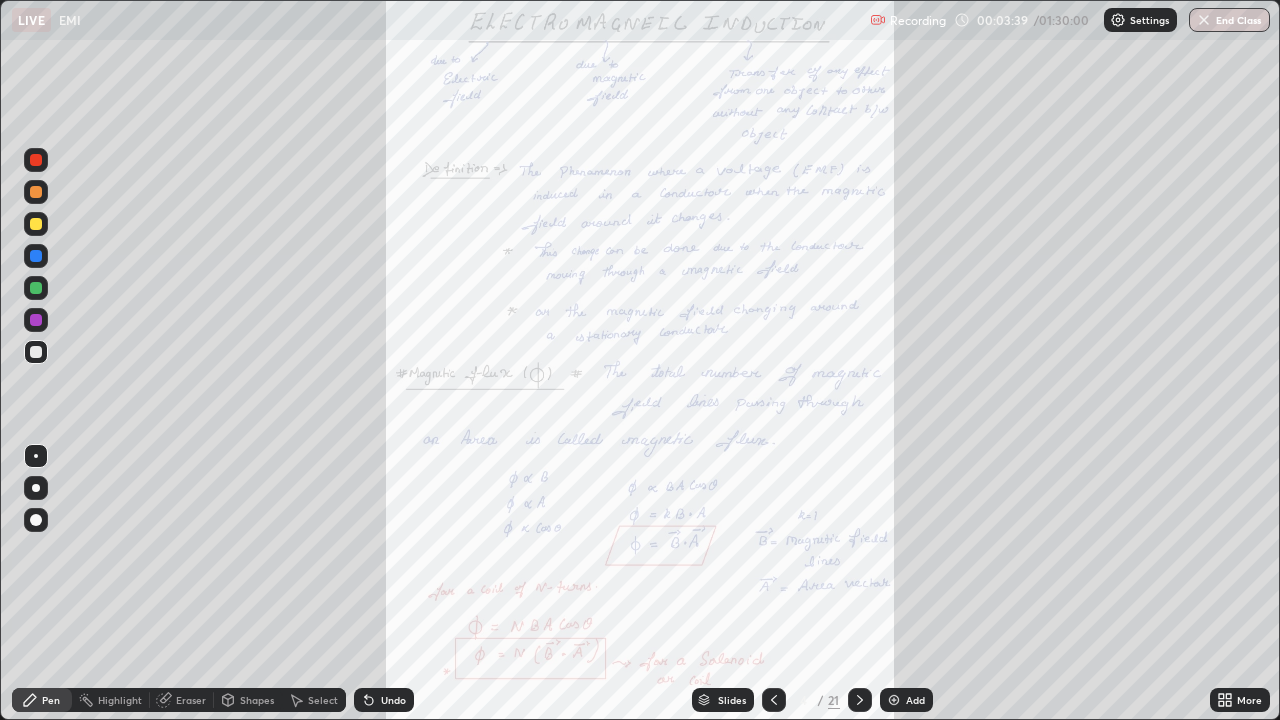 click 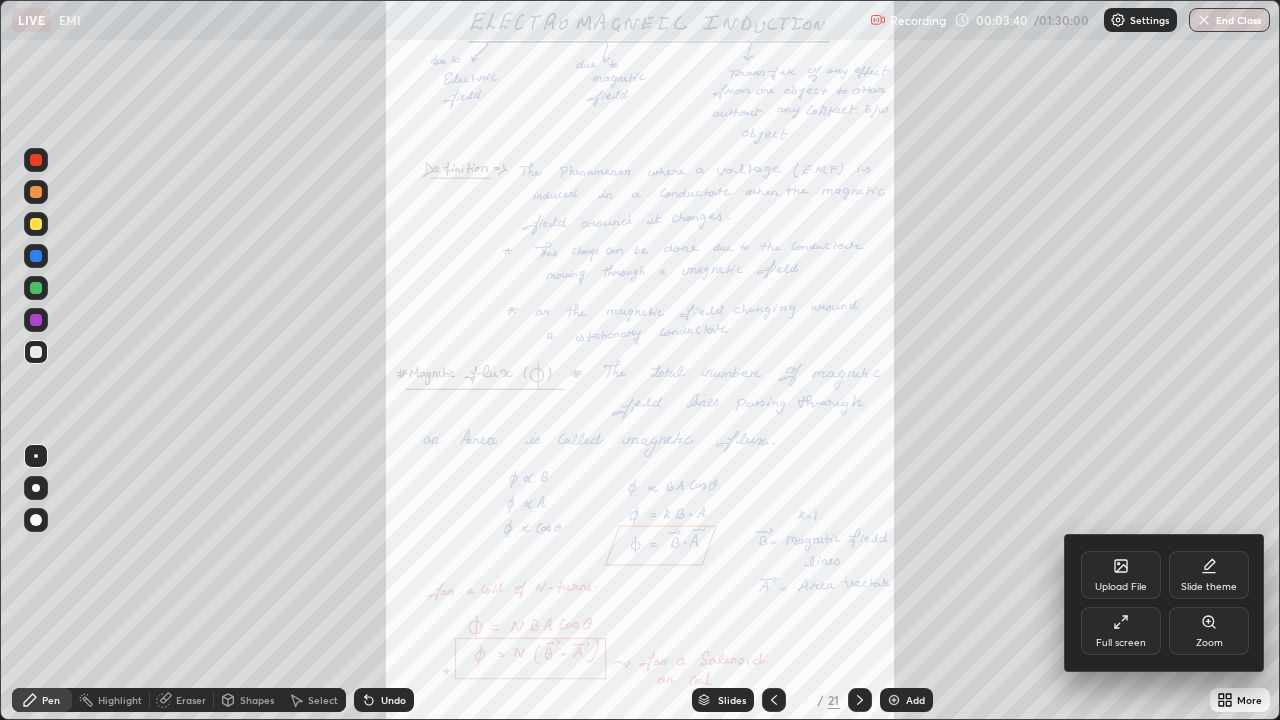 click on "Zoom" at bounding box center [1209, 643] 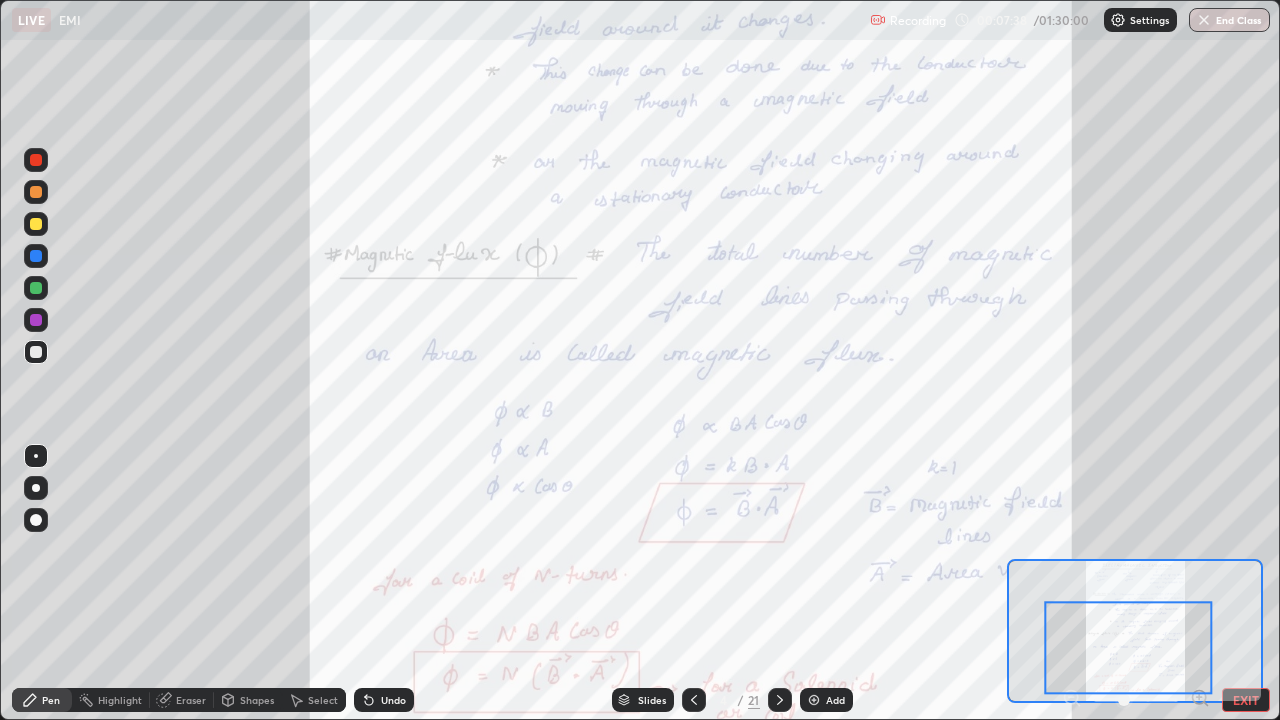click at bounding box center (1129, 647) 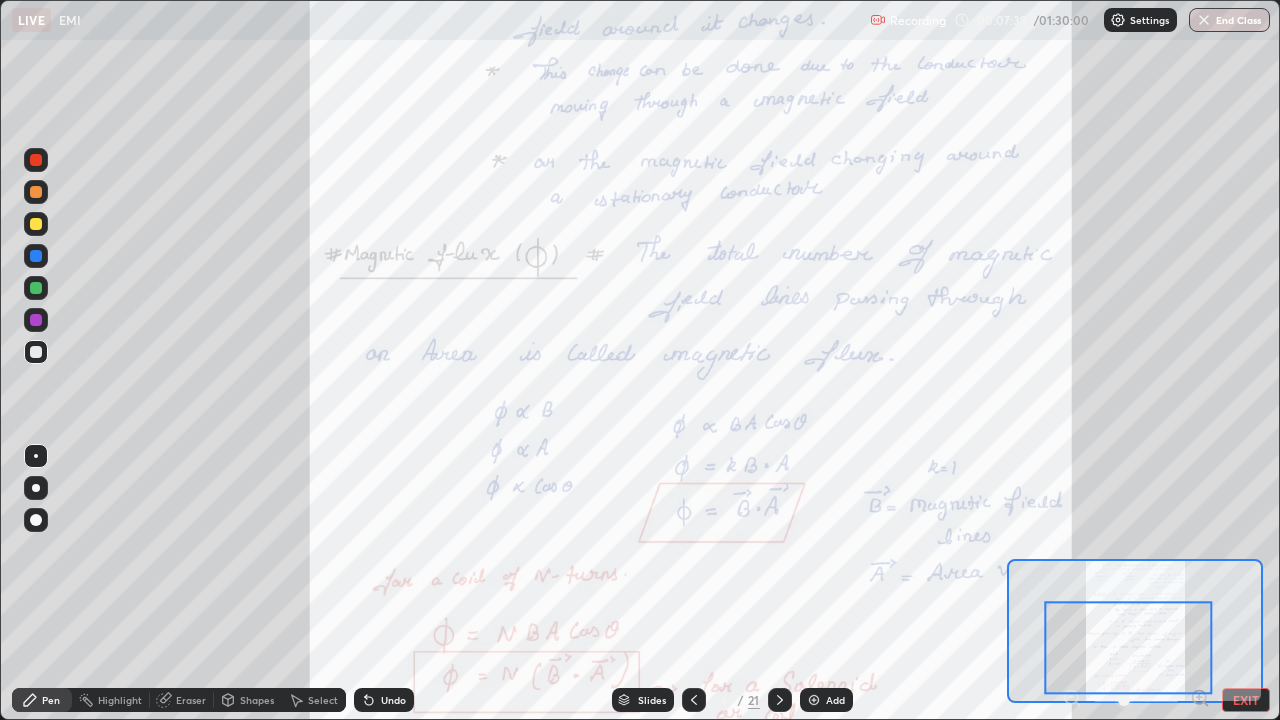 click on "EXIT" at bounding box center [1246, 700] 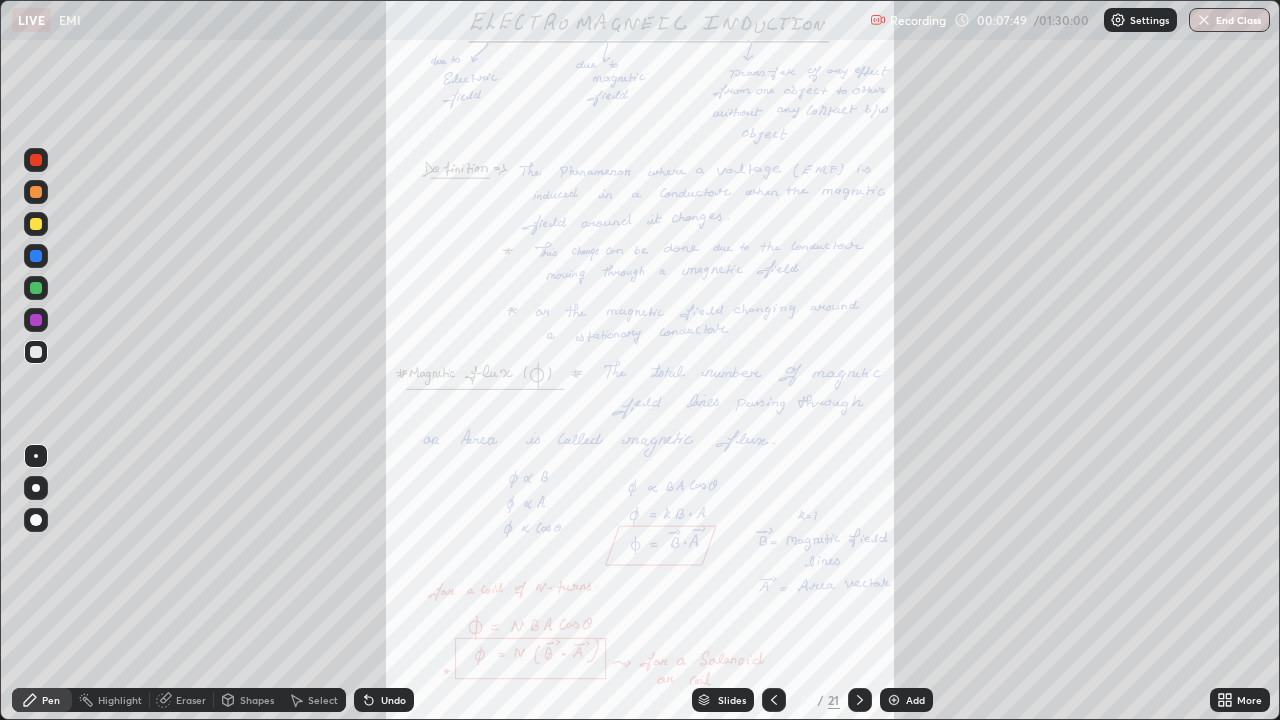 click on "Undo" at bounding box center (393, 700) 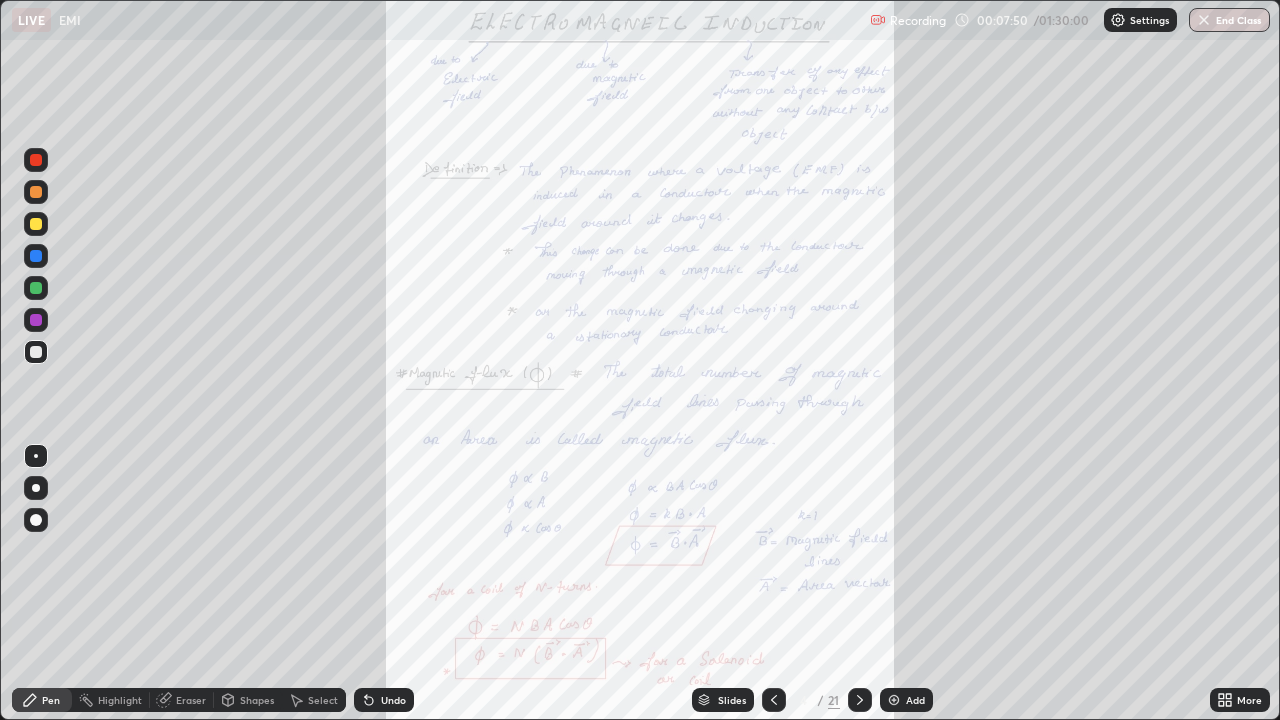 click on "Undo" at bounding box center [384, 700] 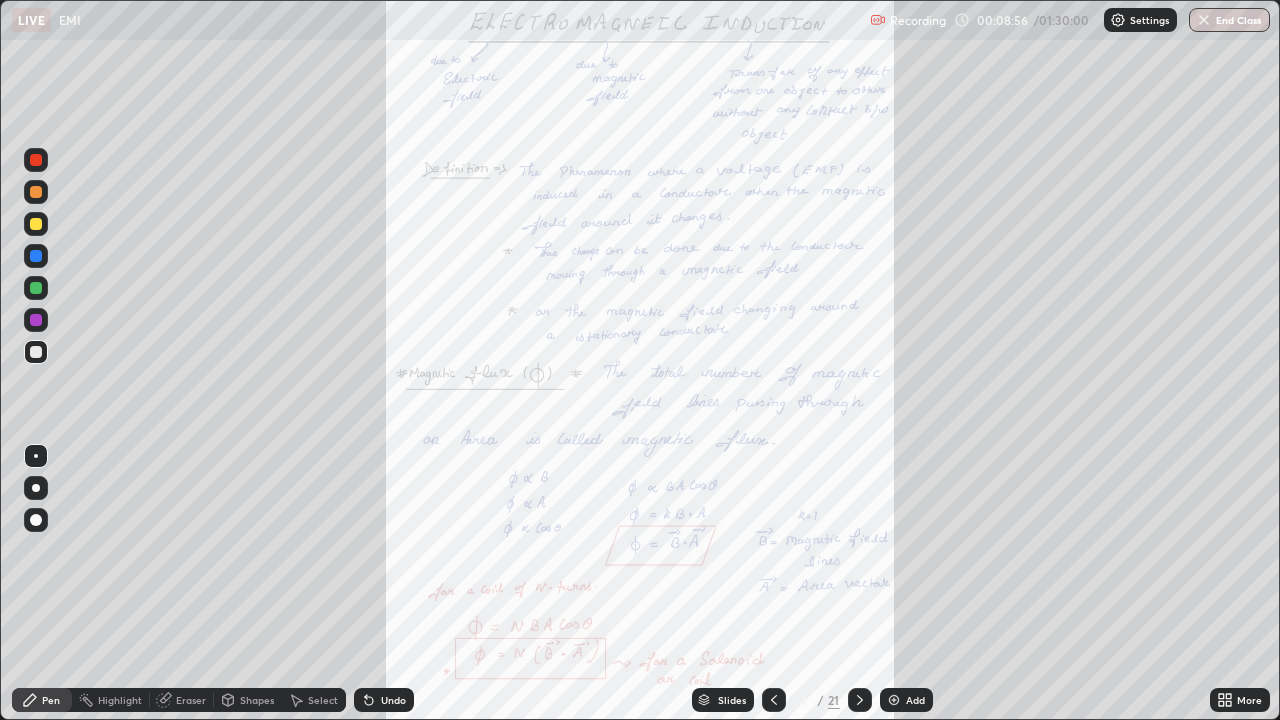 click 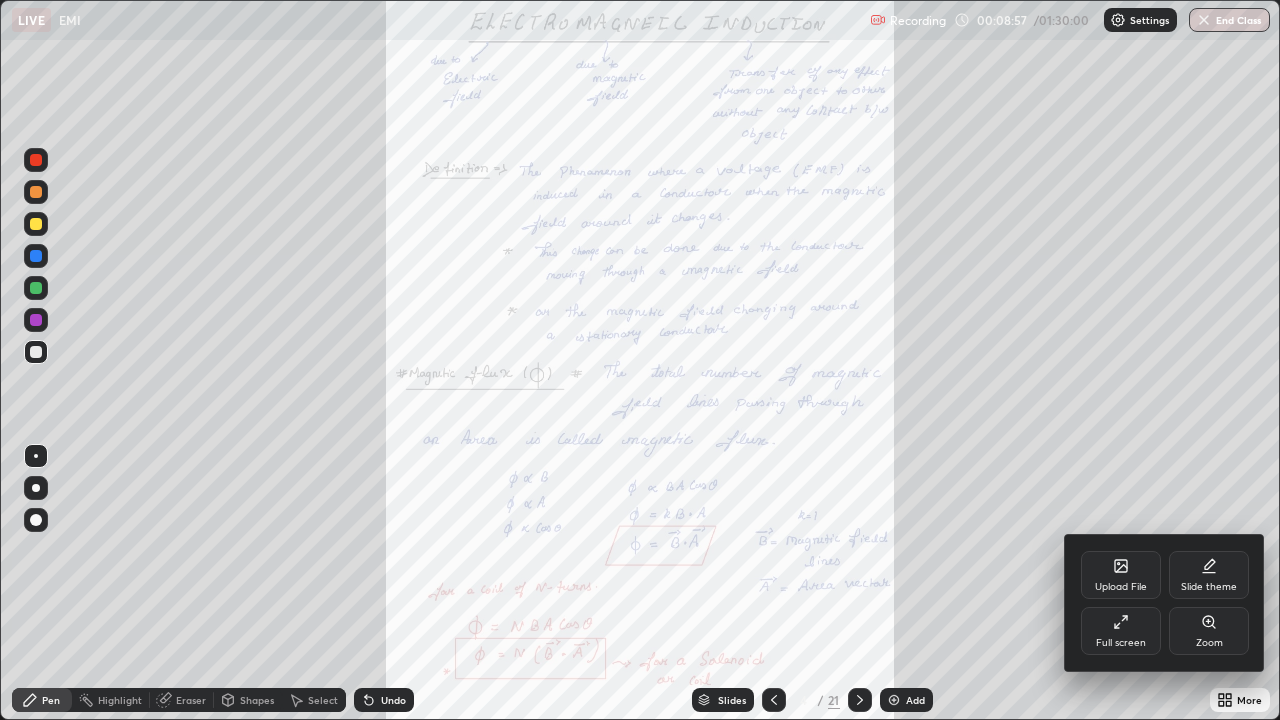 click on "Zoom" at bounding box center (1209, 631) 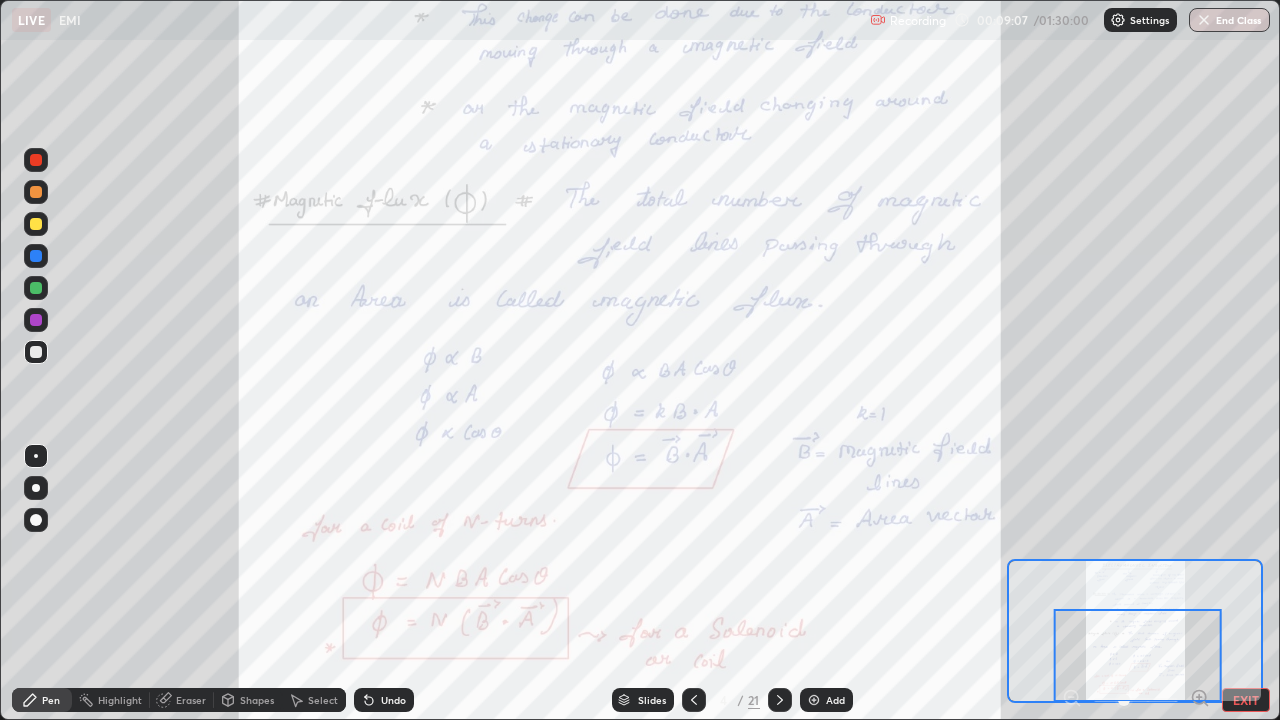 click at bounding box center (36, 320) 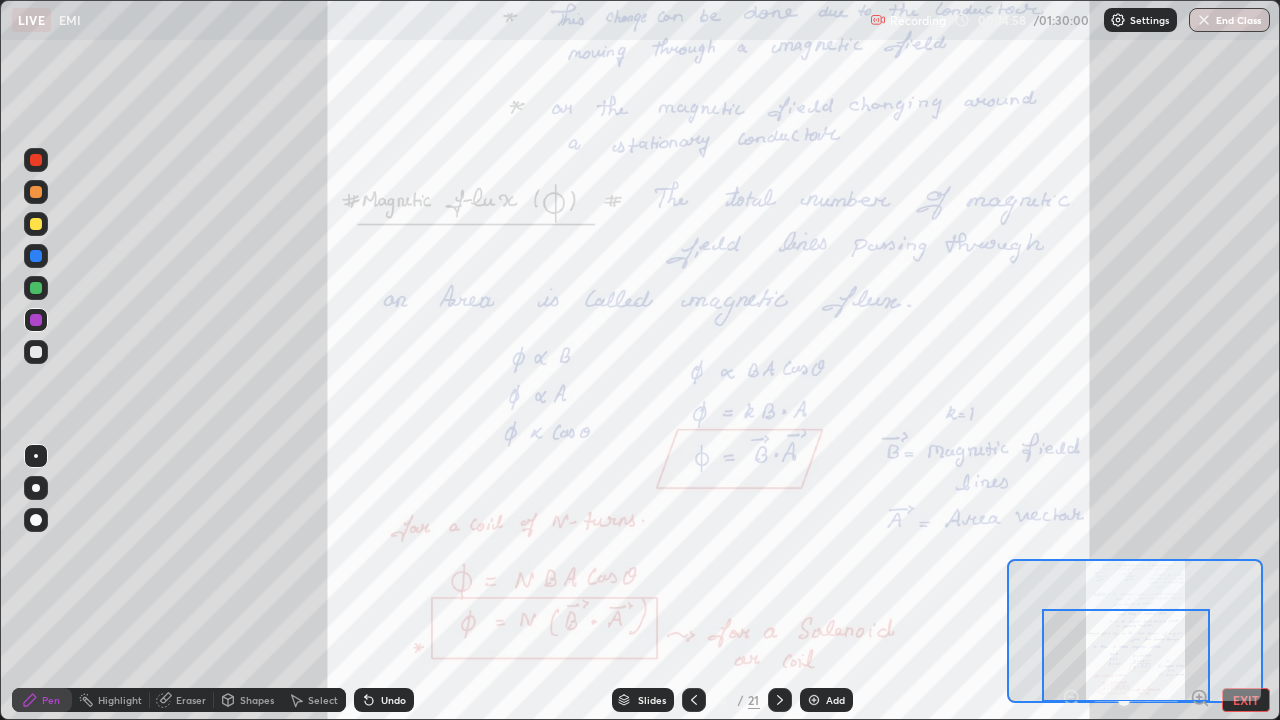 click 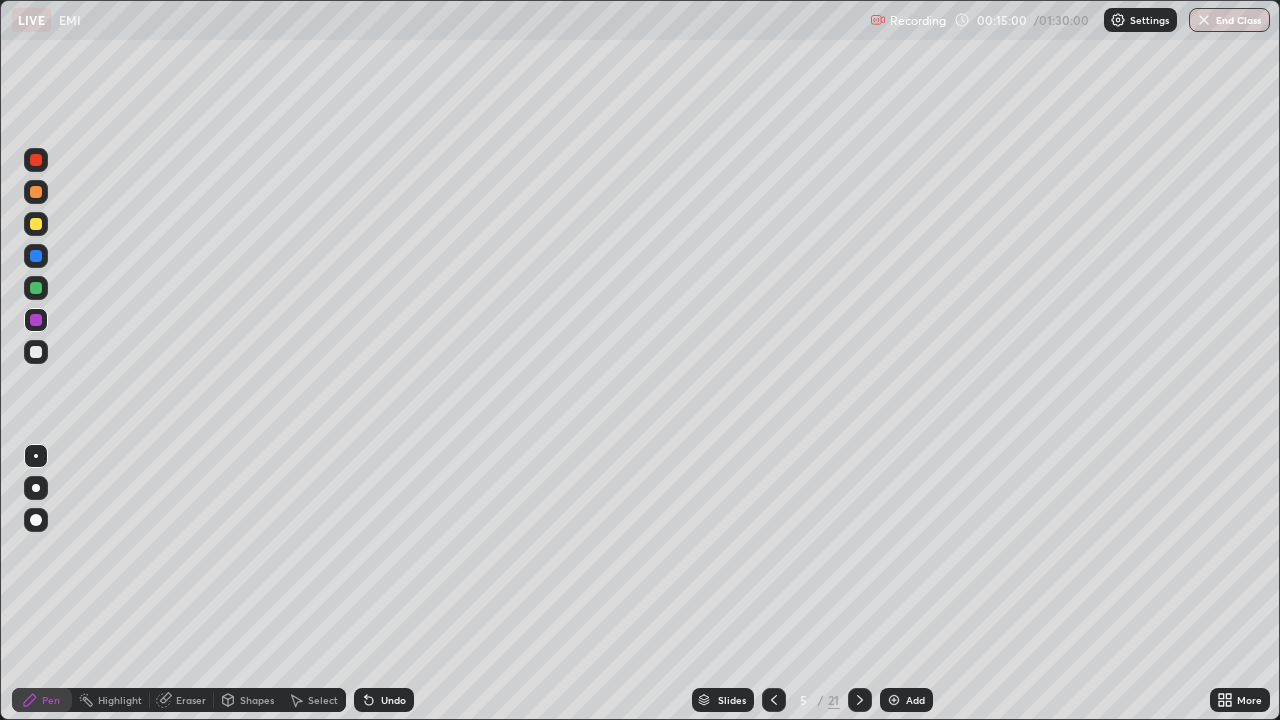 click at bounding box center (860, 700) 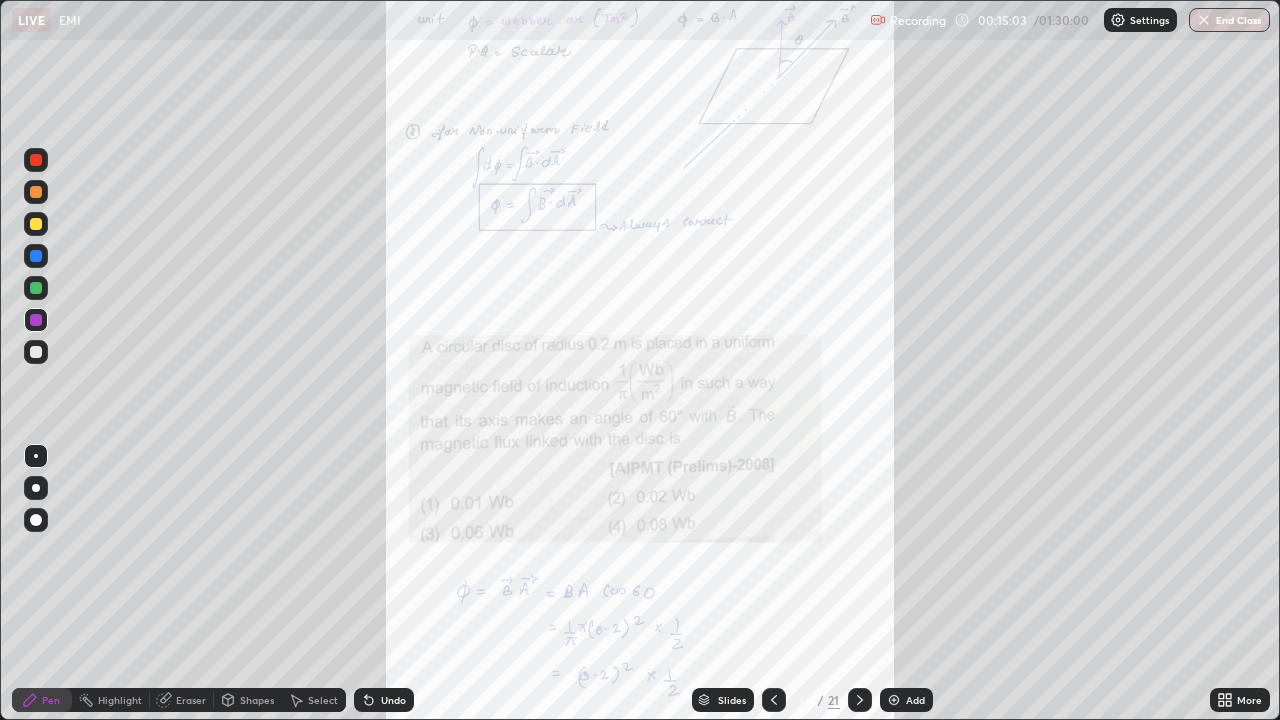 click on "More" at bounding box center (1240, 700) 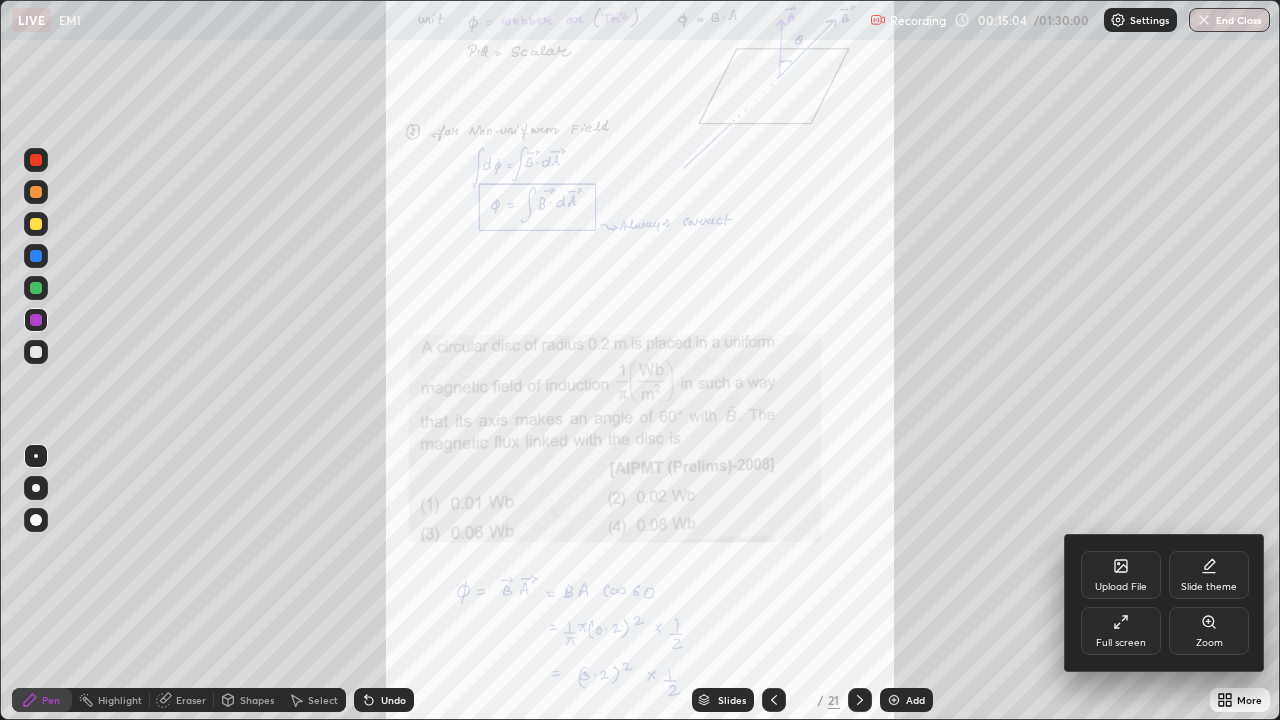 click on "Full screen" at bounding box center [1121, 643] 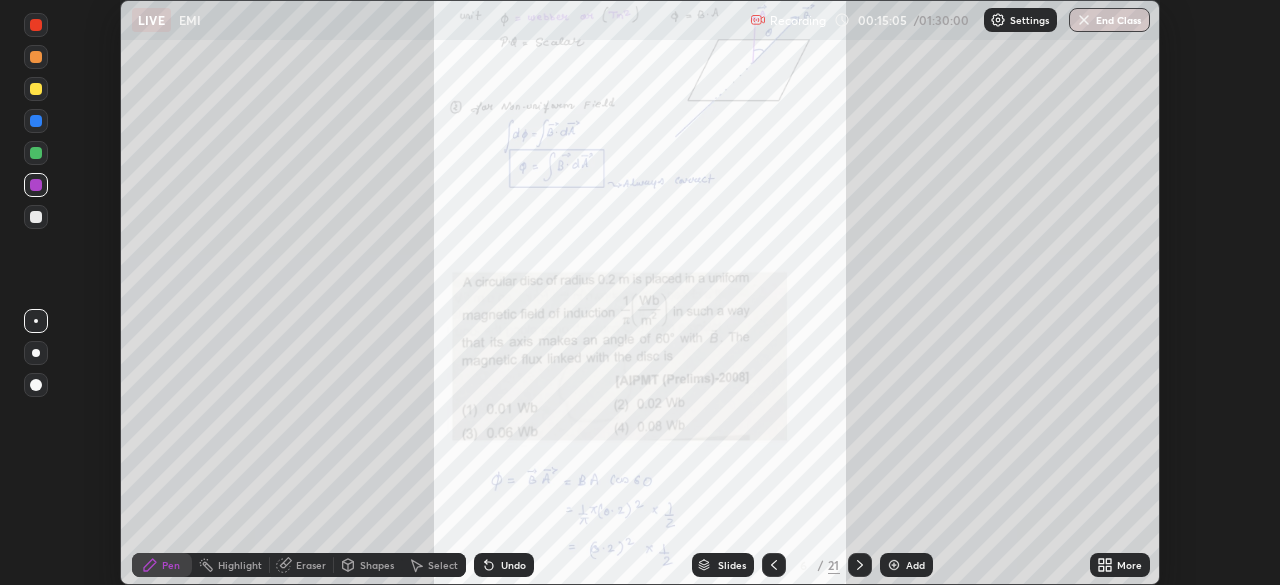 scroll, scrollTop: 585, scrollLeft: 1280, axis: both 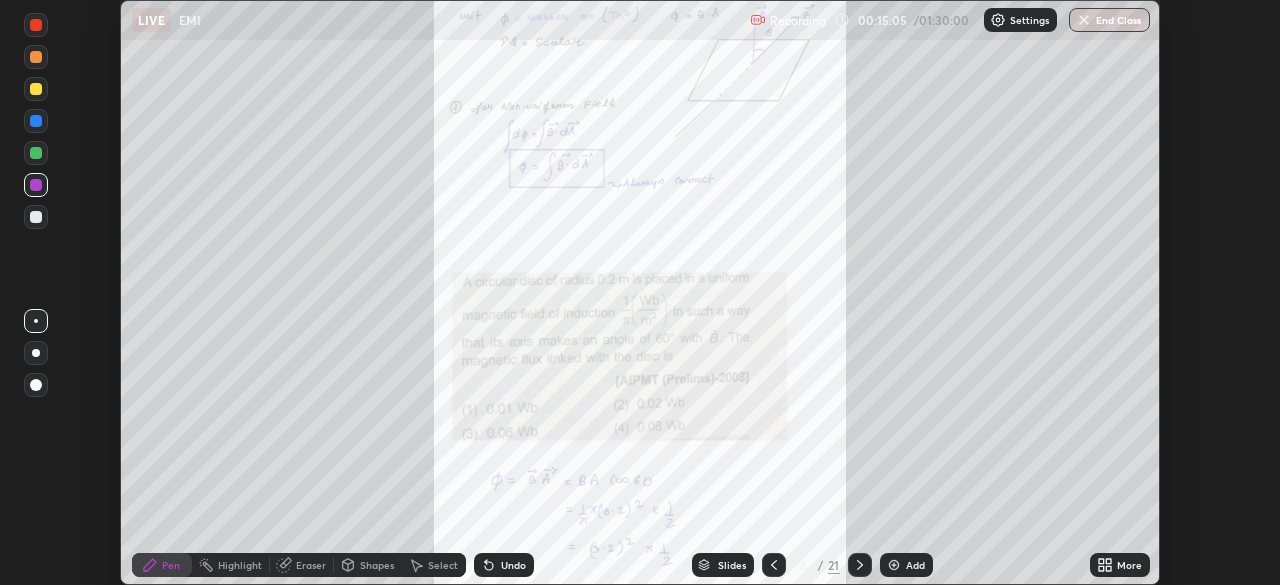 click 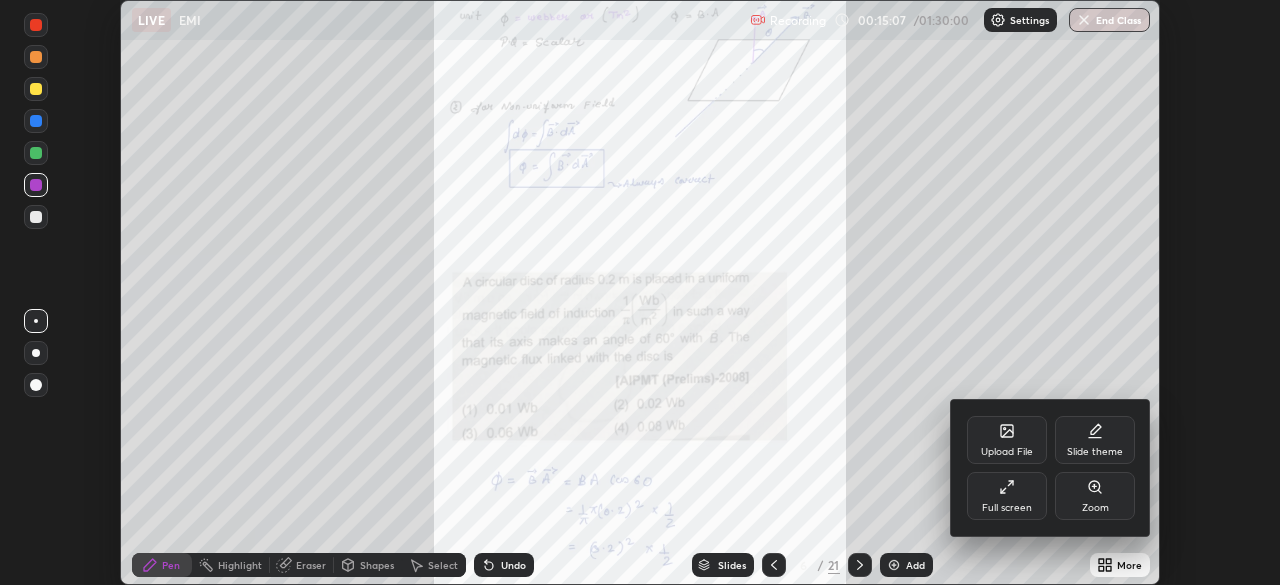 click on "Full screen" at bounding box center (1007, 508) 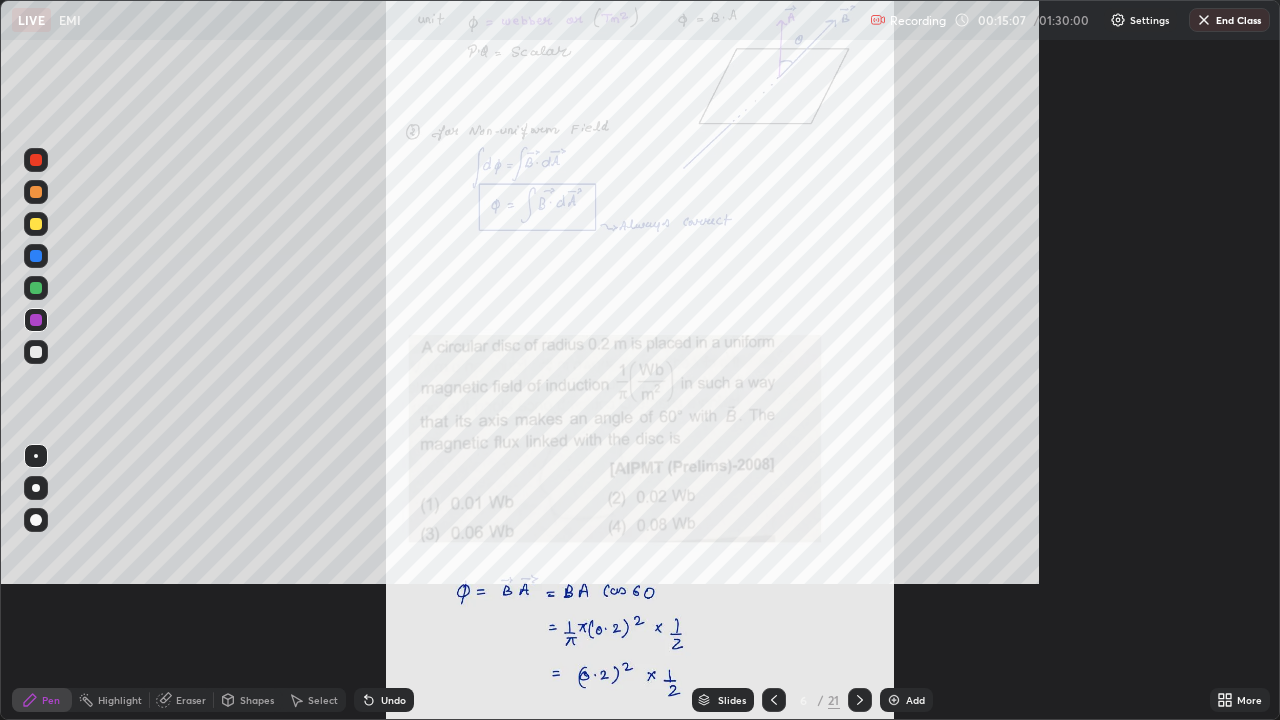 scroll, scrollTop: 99280, scrollLeft: 98720, axis: both 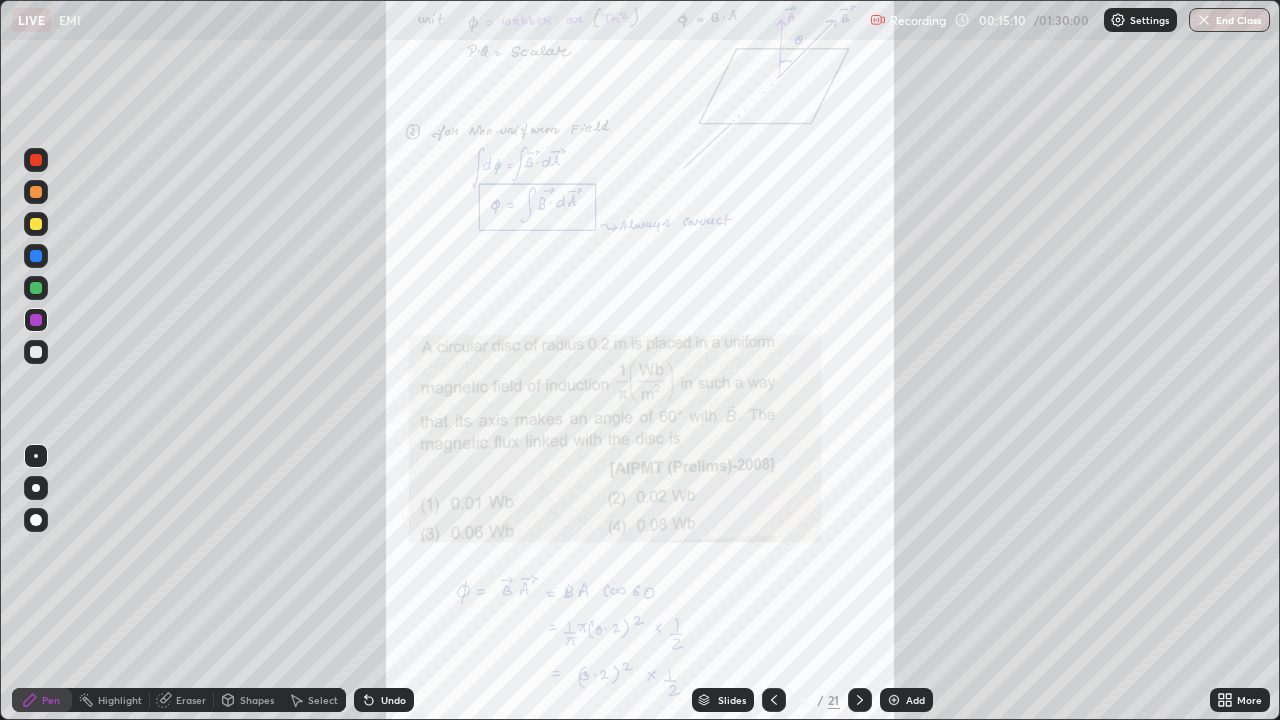click 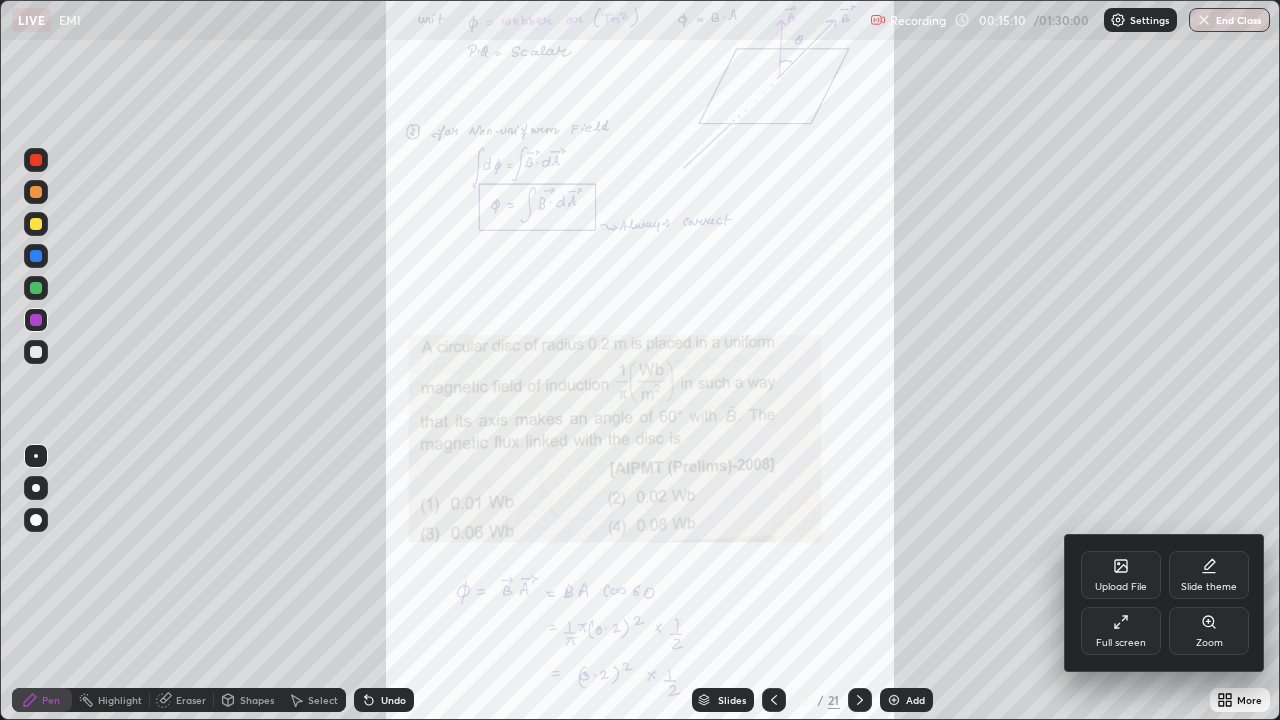 click on "Zoom" at bounding box center [1209, 631] 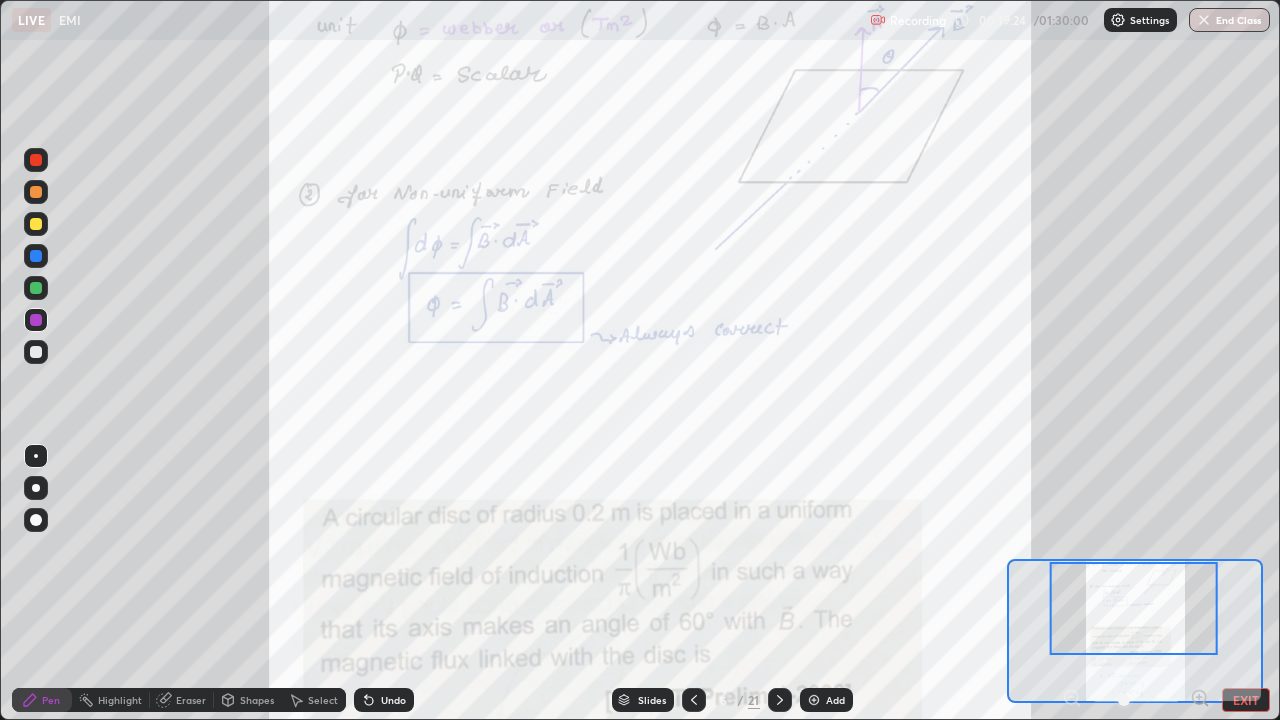 click on "Eraser" at bounding box center (191, 700) 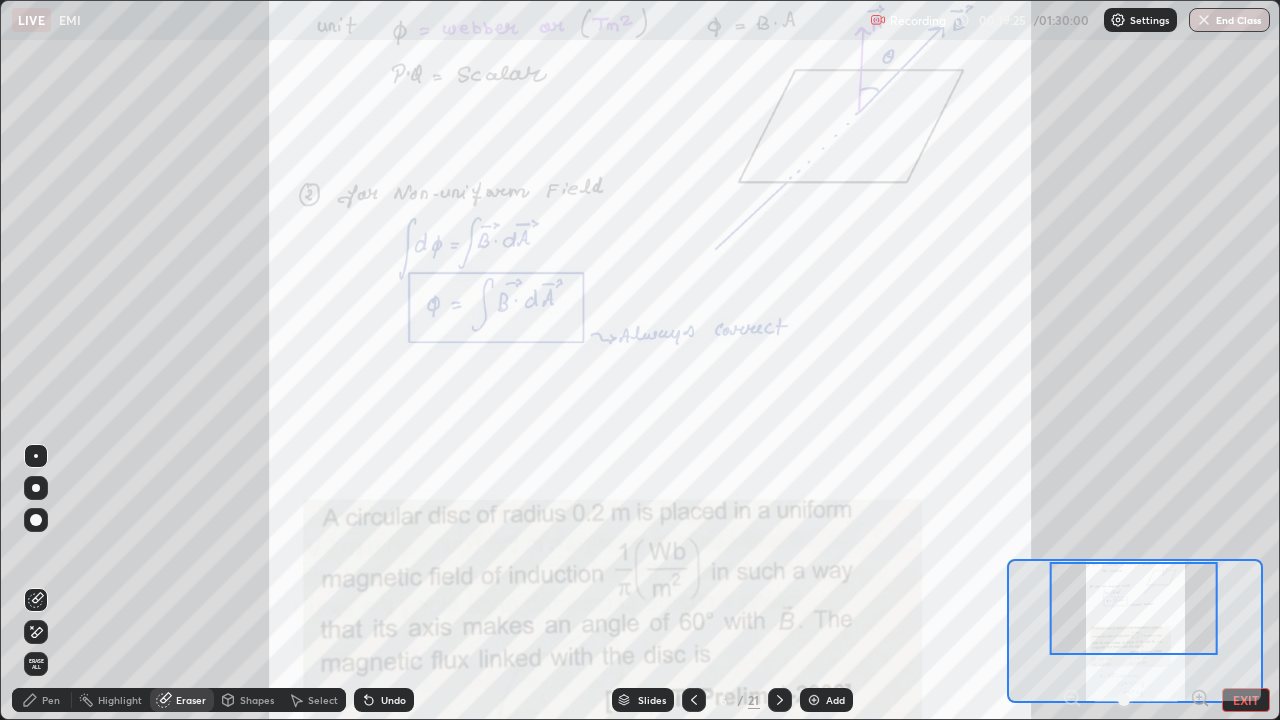 click on "Erase all" at bounding box center [36, 664] 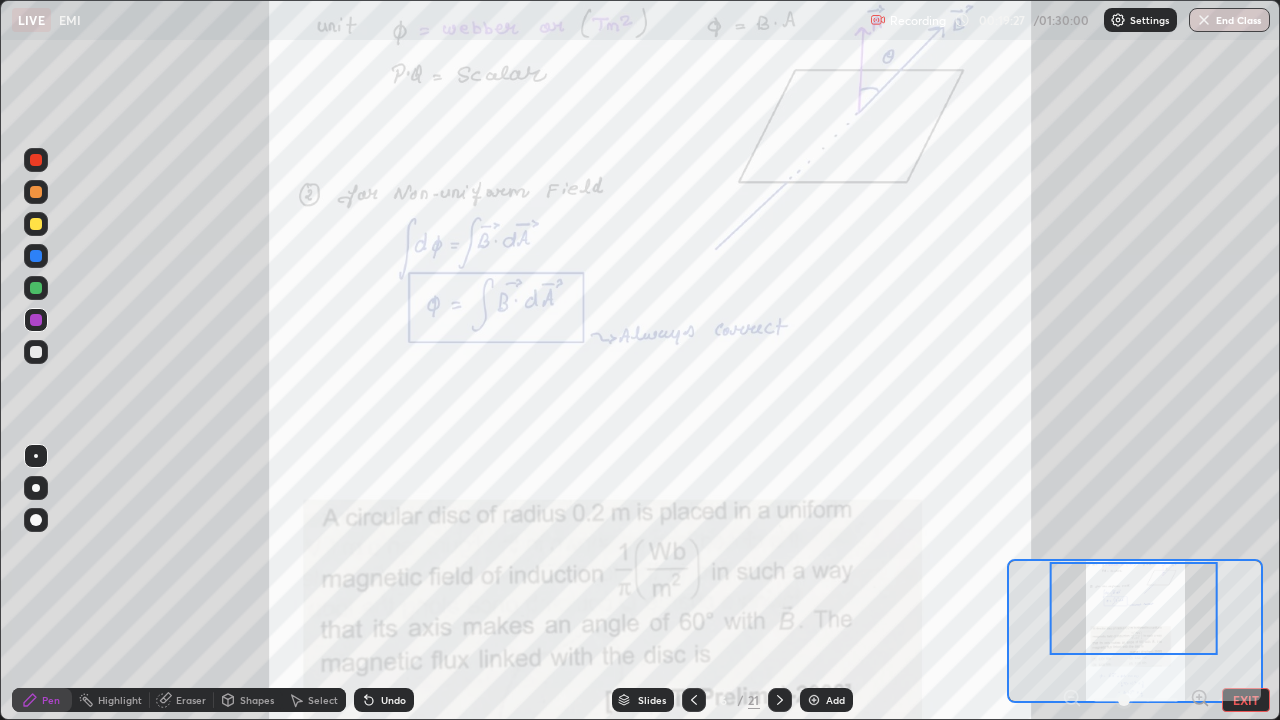 click at bounding box center (36, 320) 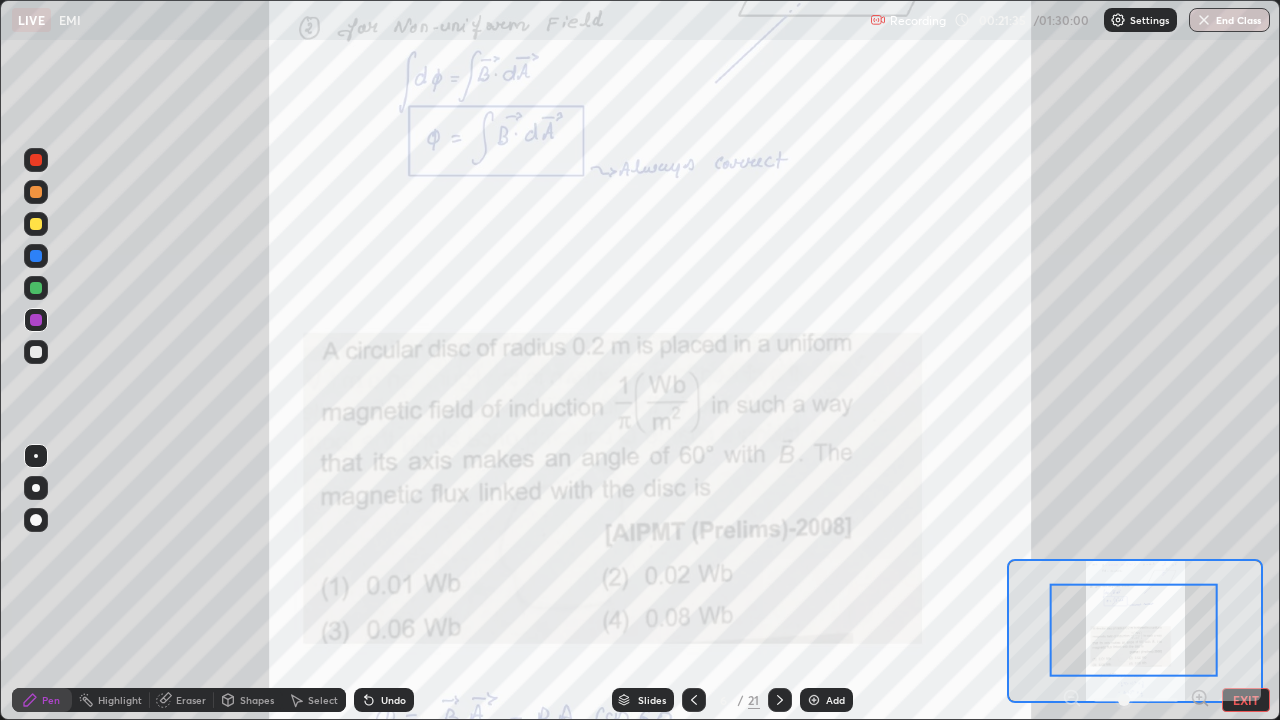 click 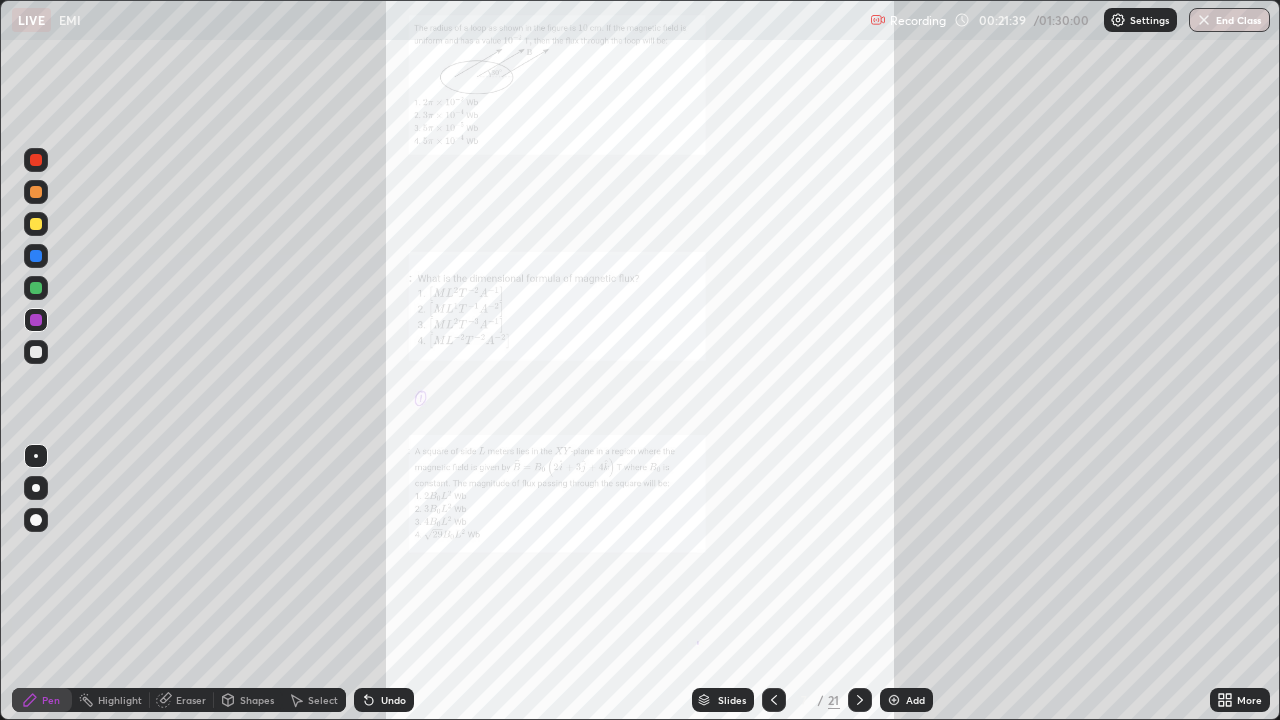 click 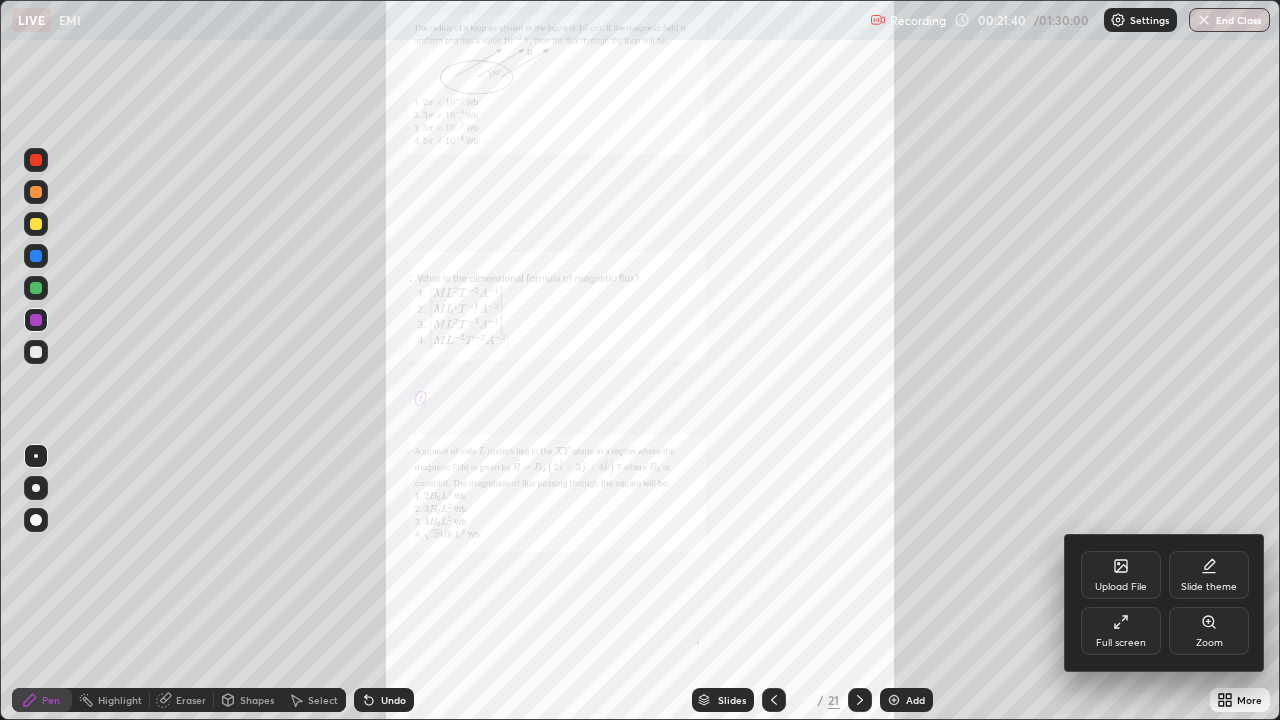 click on "Zoom" at bounding box center [1209, 631] 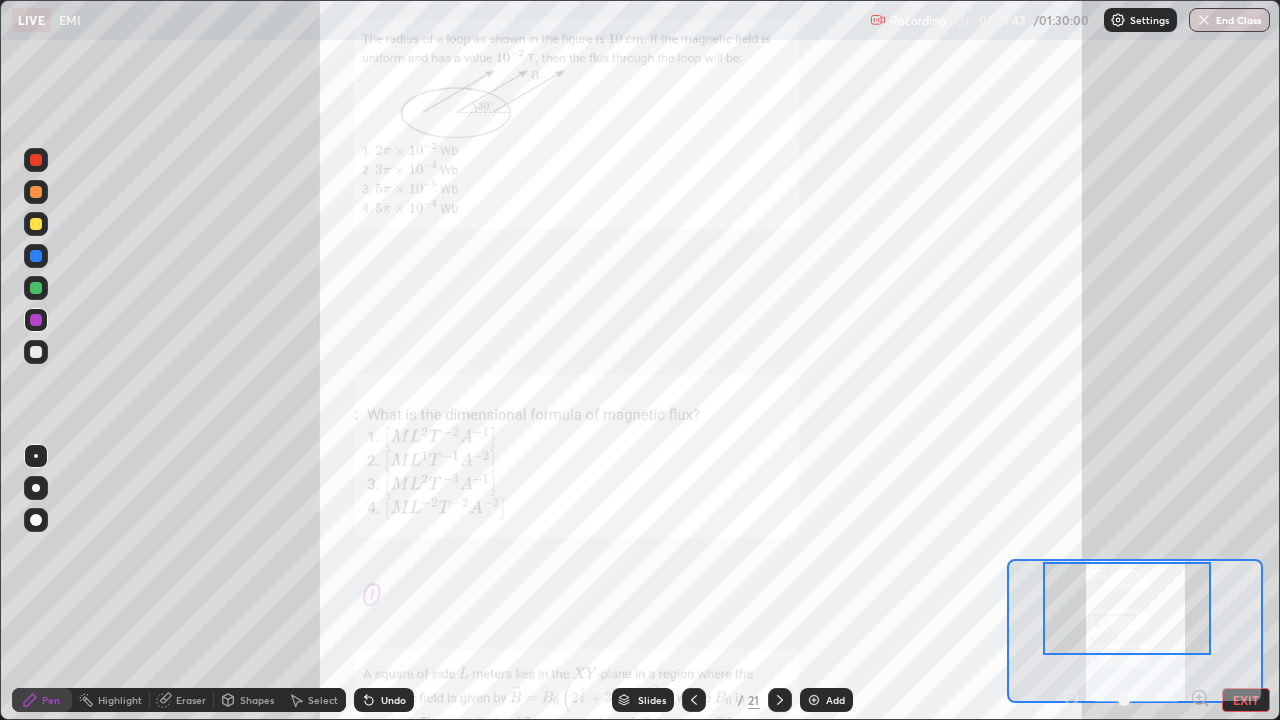 click 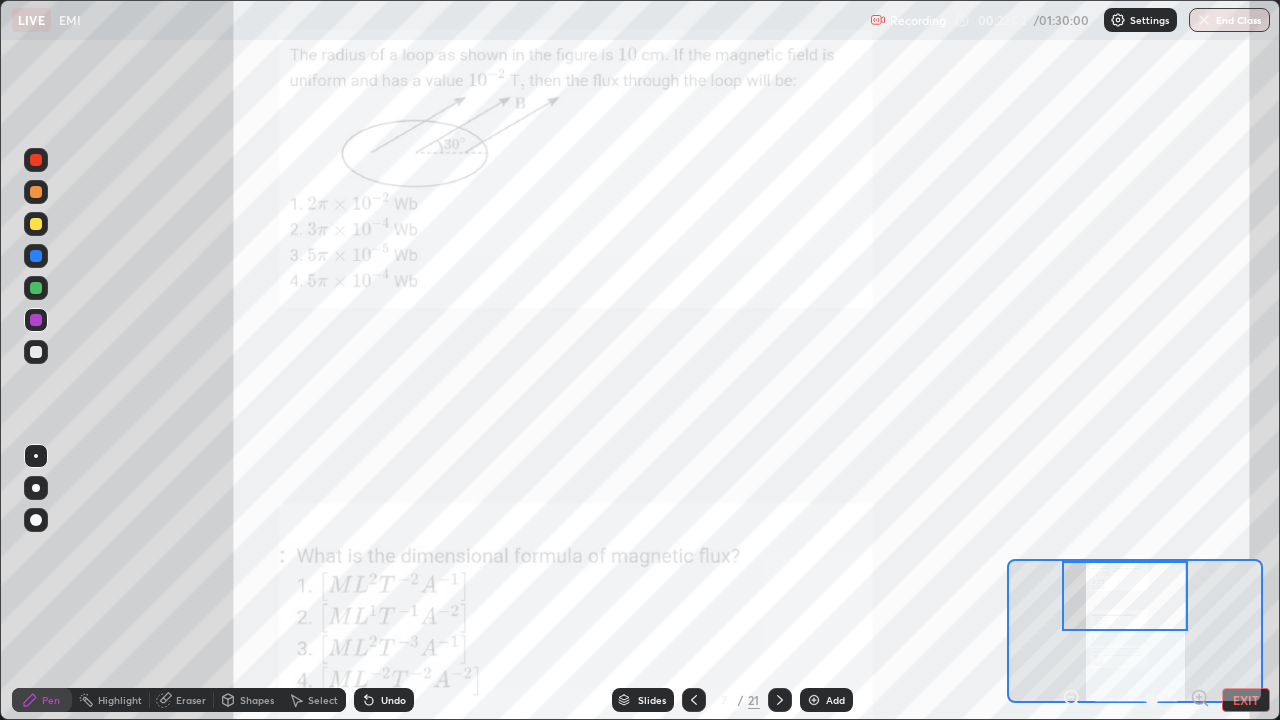 click 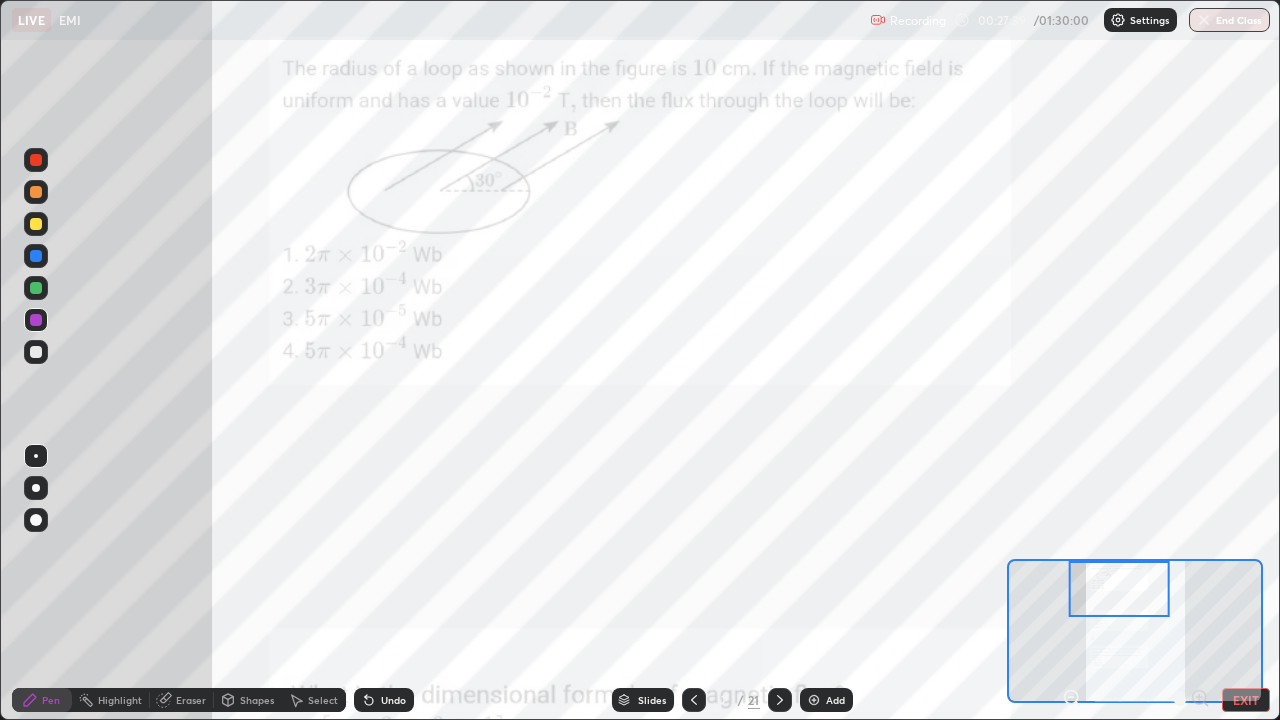 click at bounding box center (780, 700) 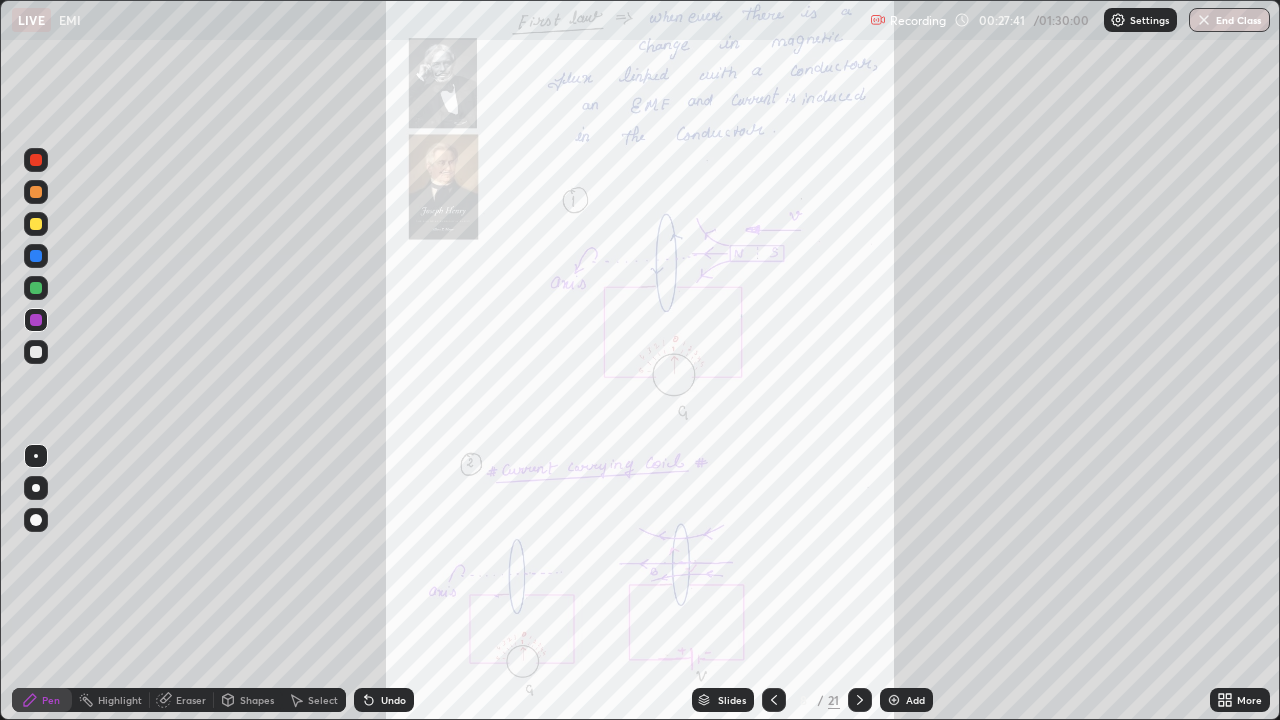 click 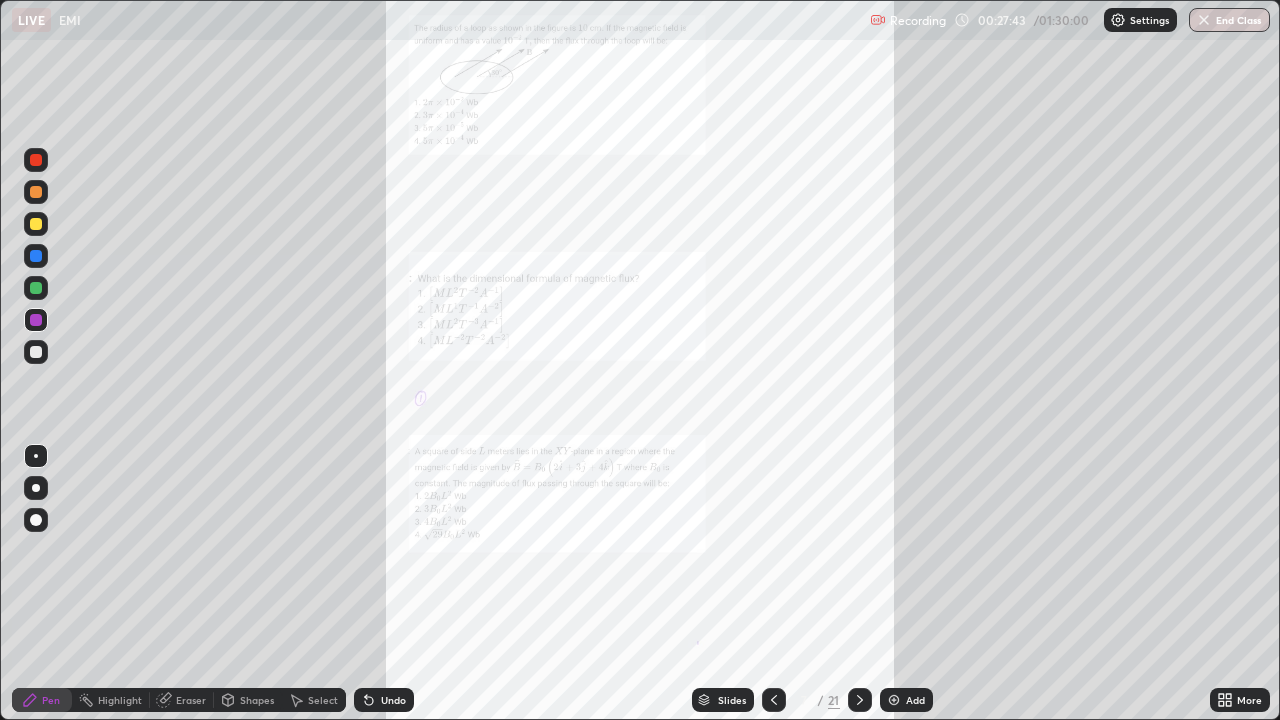 click on "More" at bounding box center [1240, 700] 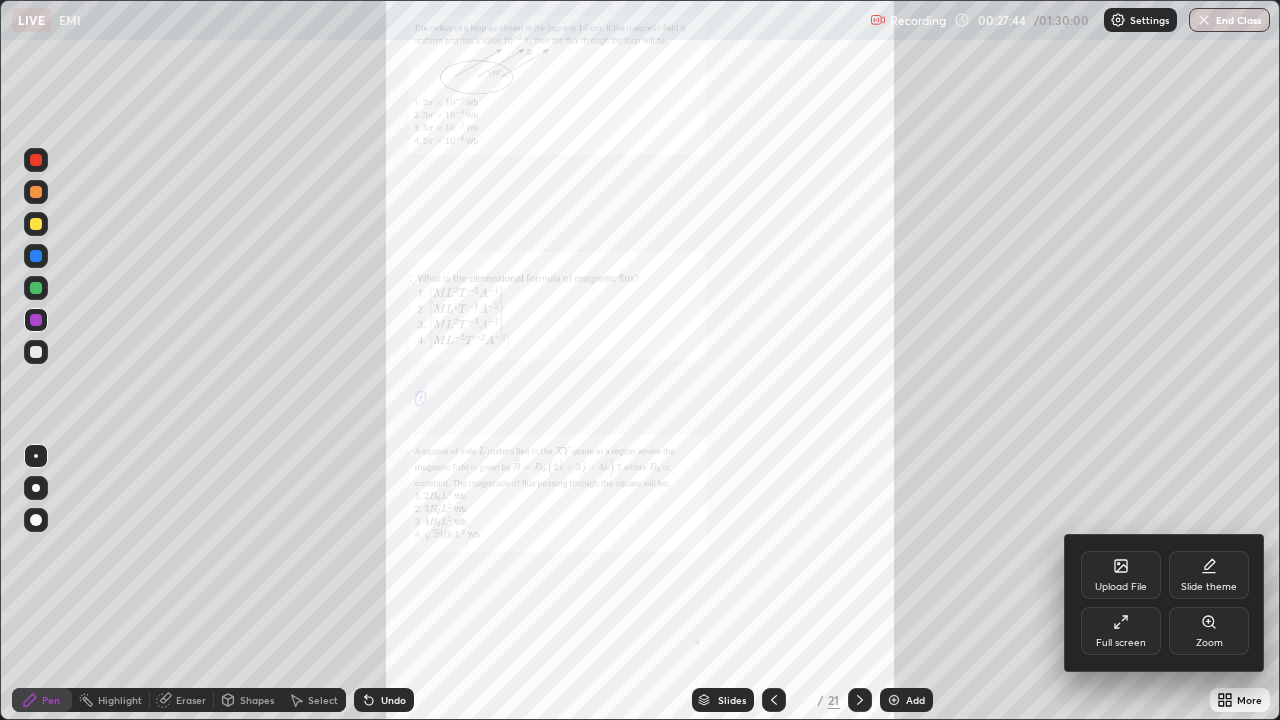 click on "Zoom" at bounding box center [1209, 631] 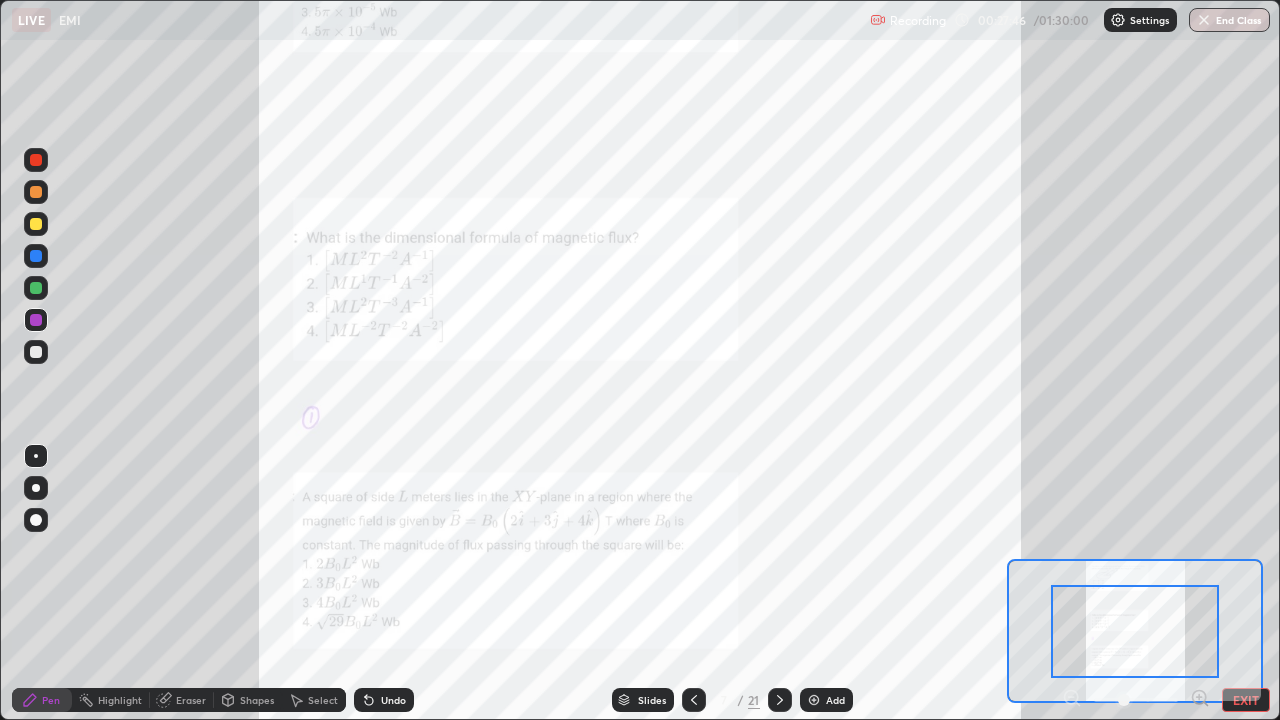 click 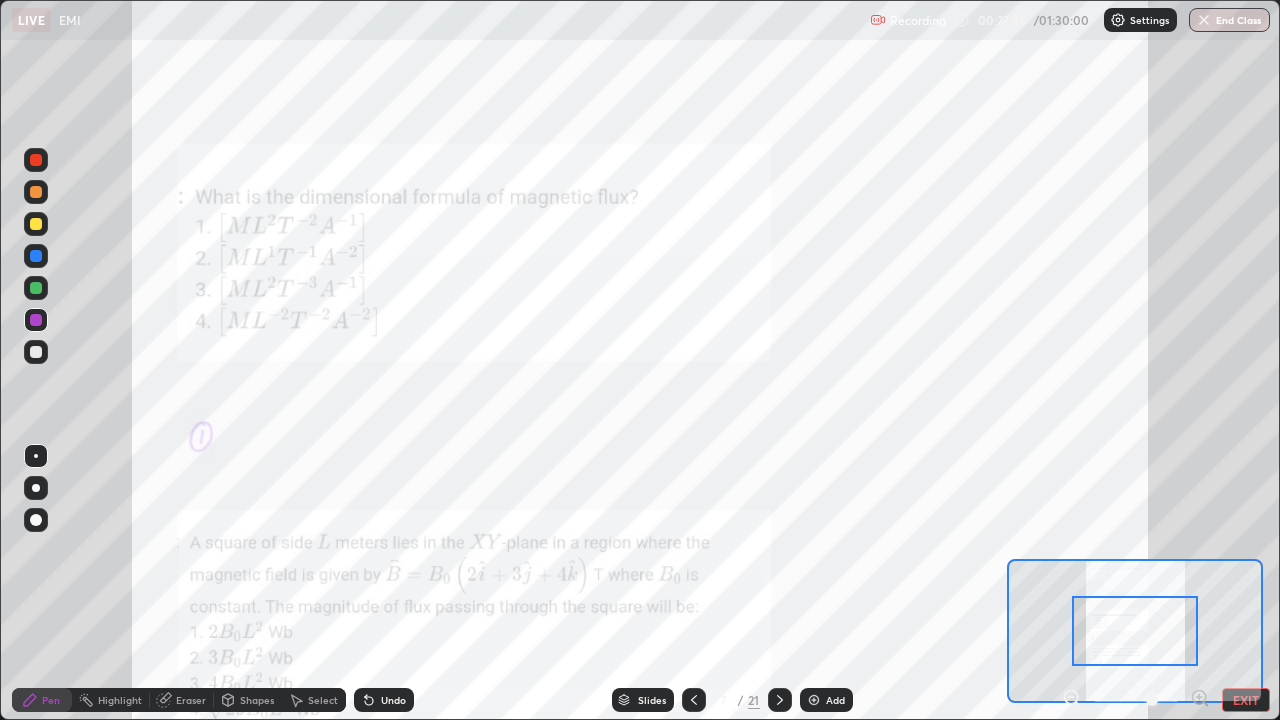 click 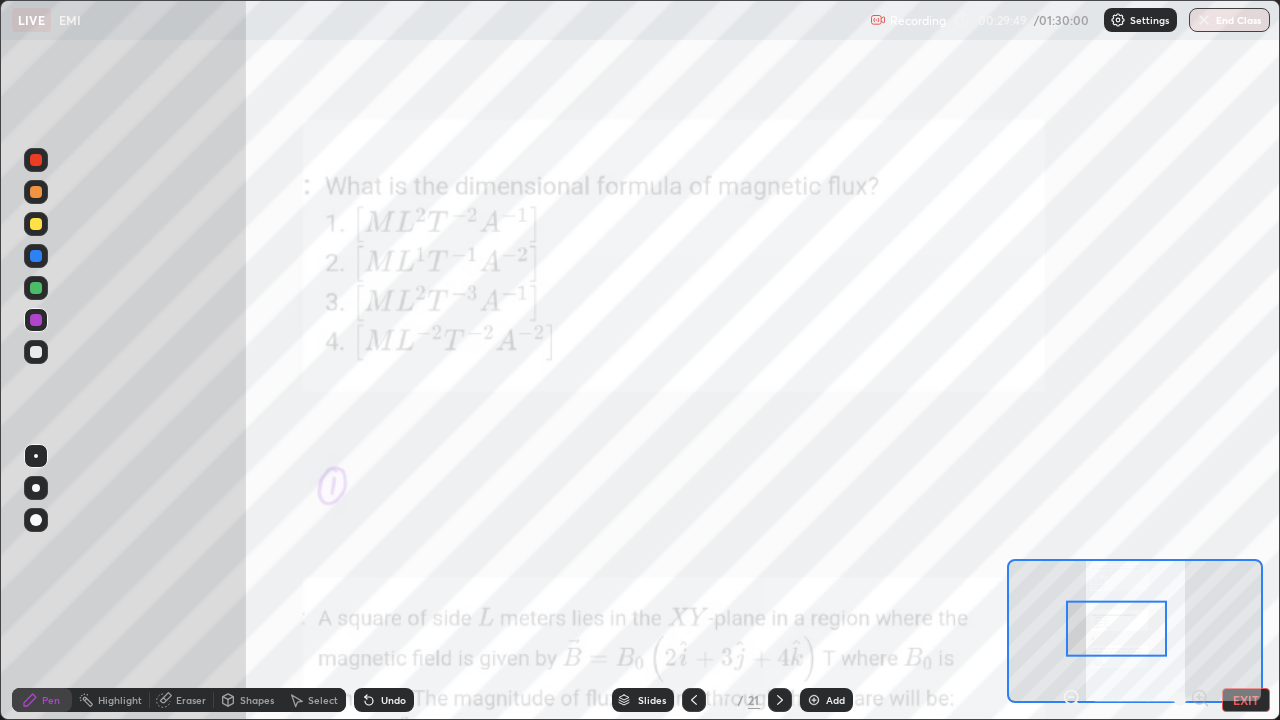 click at bounding box center [36, 456] 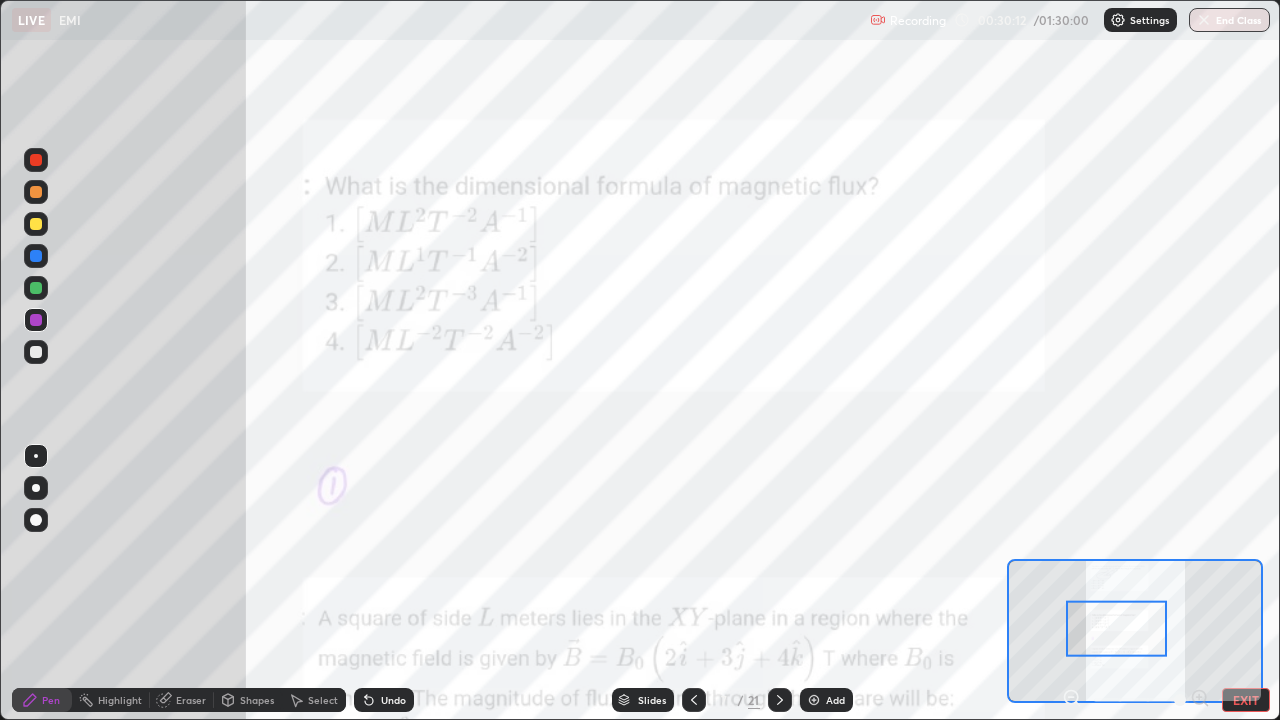 click at bounding box center (36, 288) 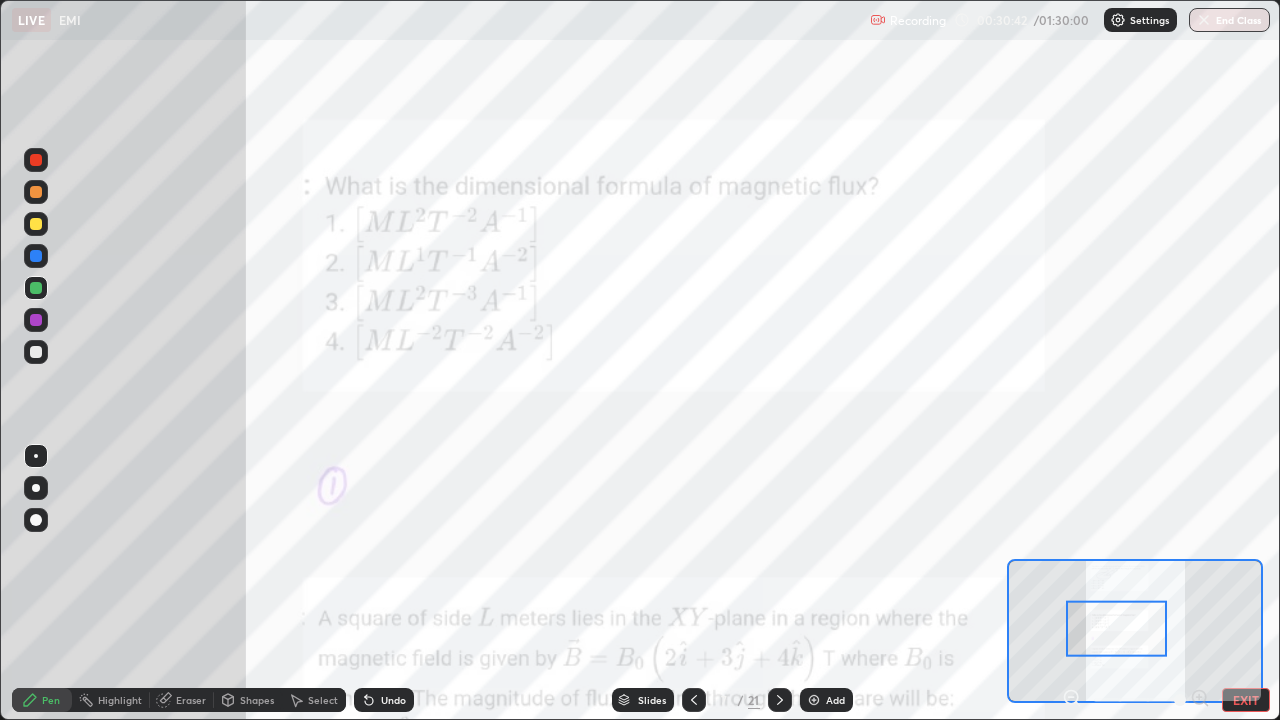 click at bounding box center [36, 224] 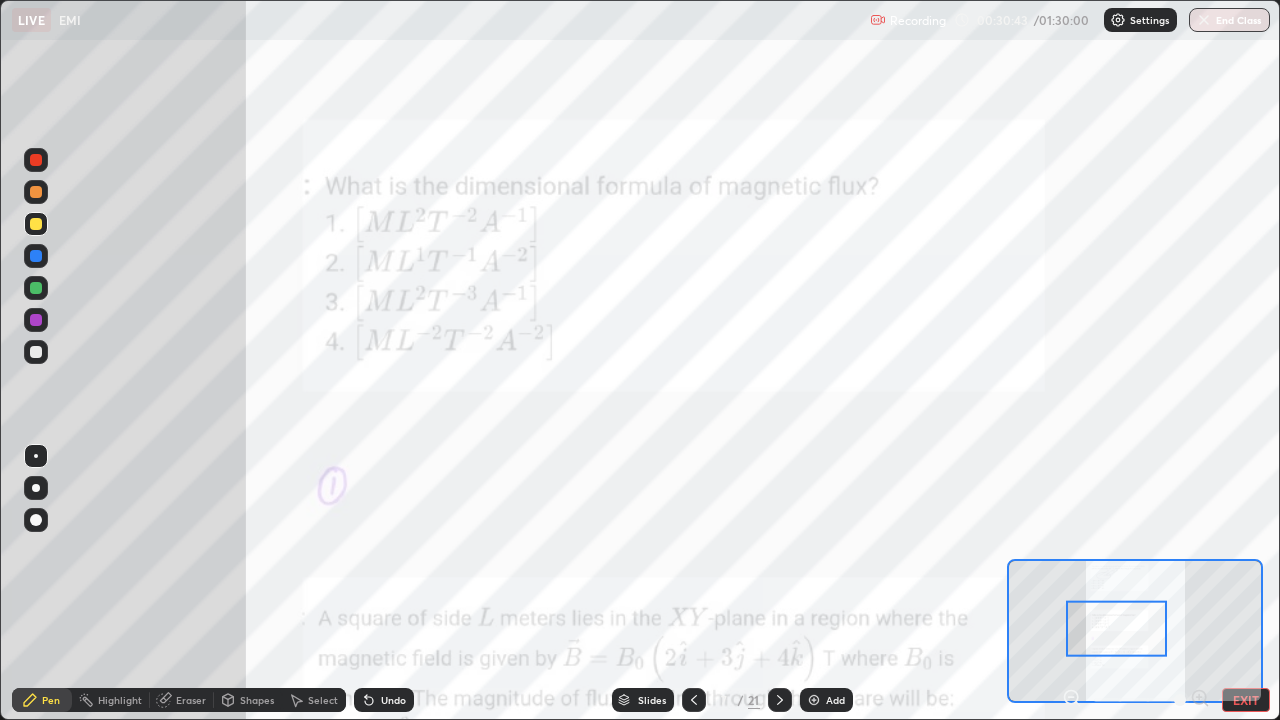 click at bounding box center [36, 160] 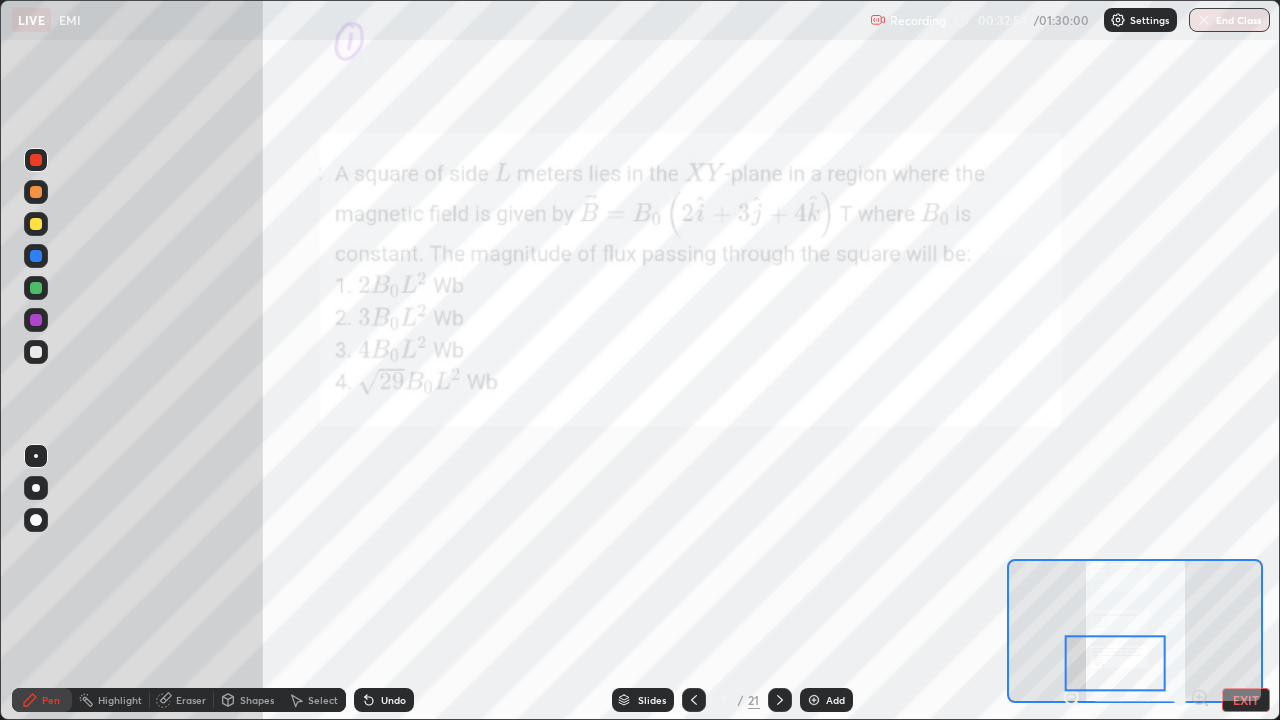 click at bounding box center [36, 320] 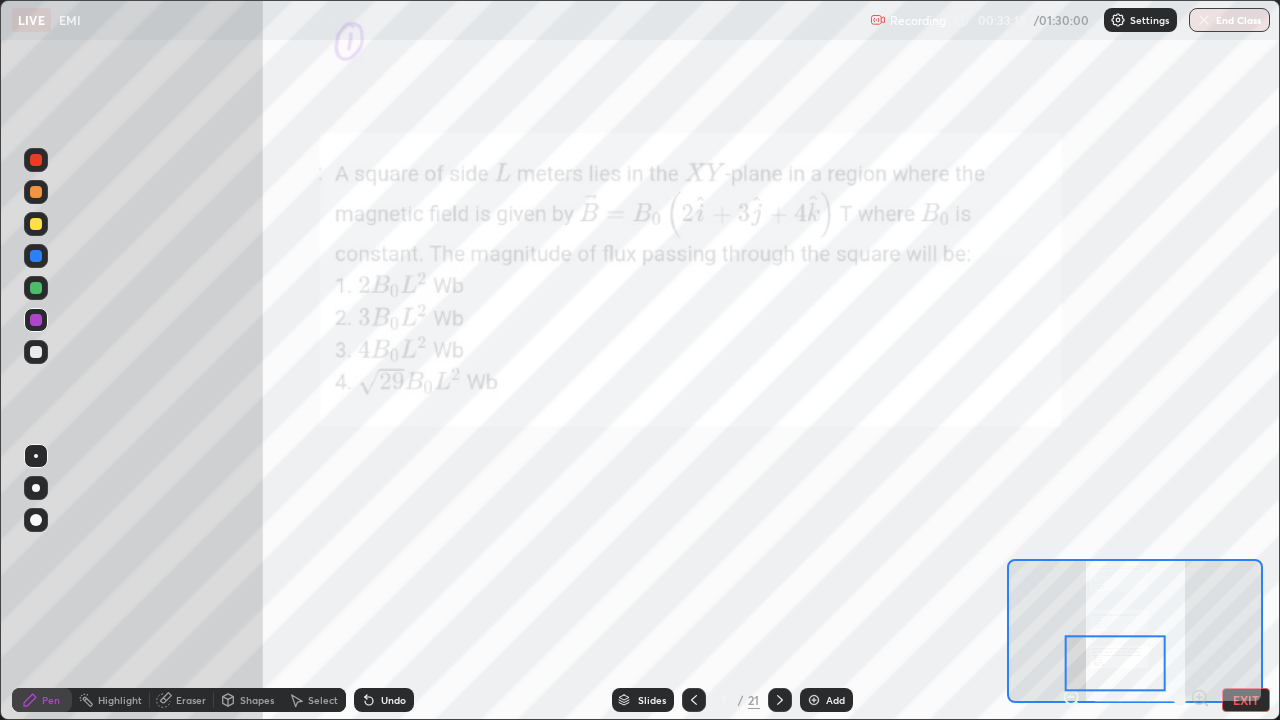 click on "Undo" at bounding box center (384, 700) 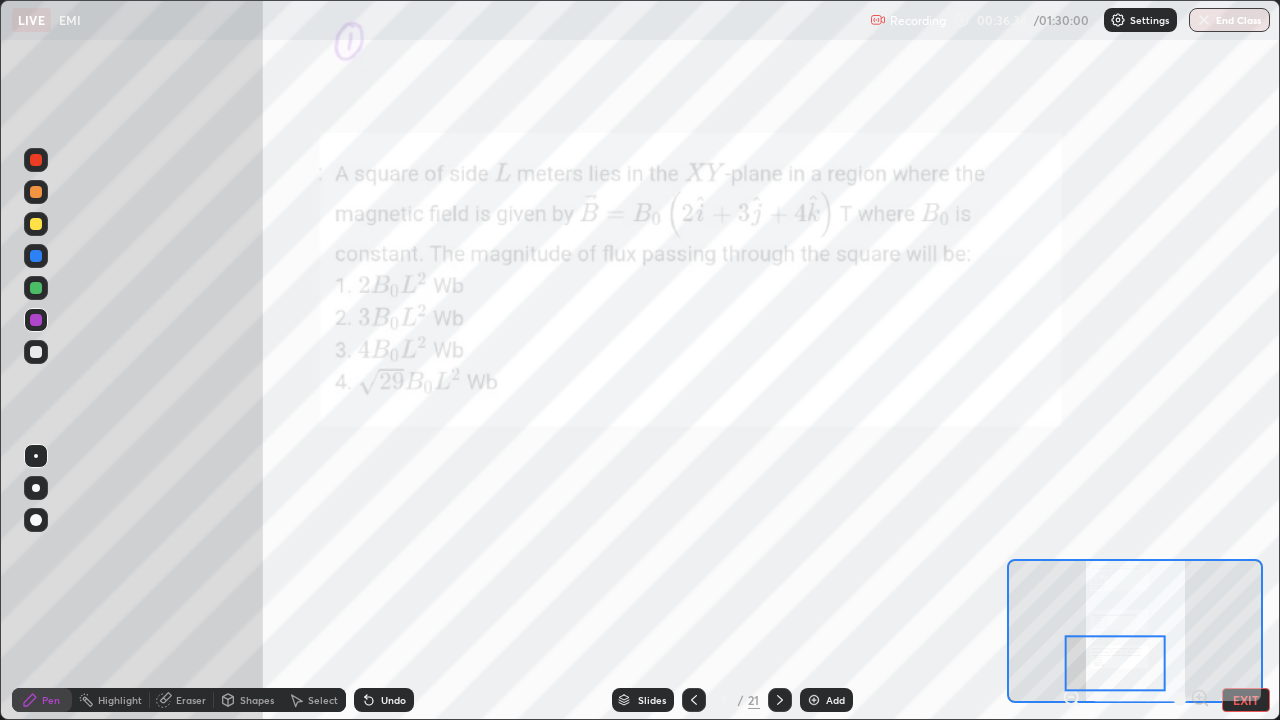 click at bounding box center [1115, 664] 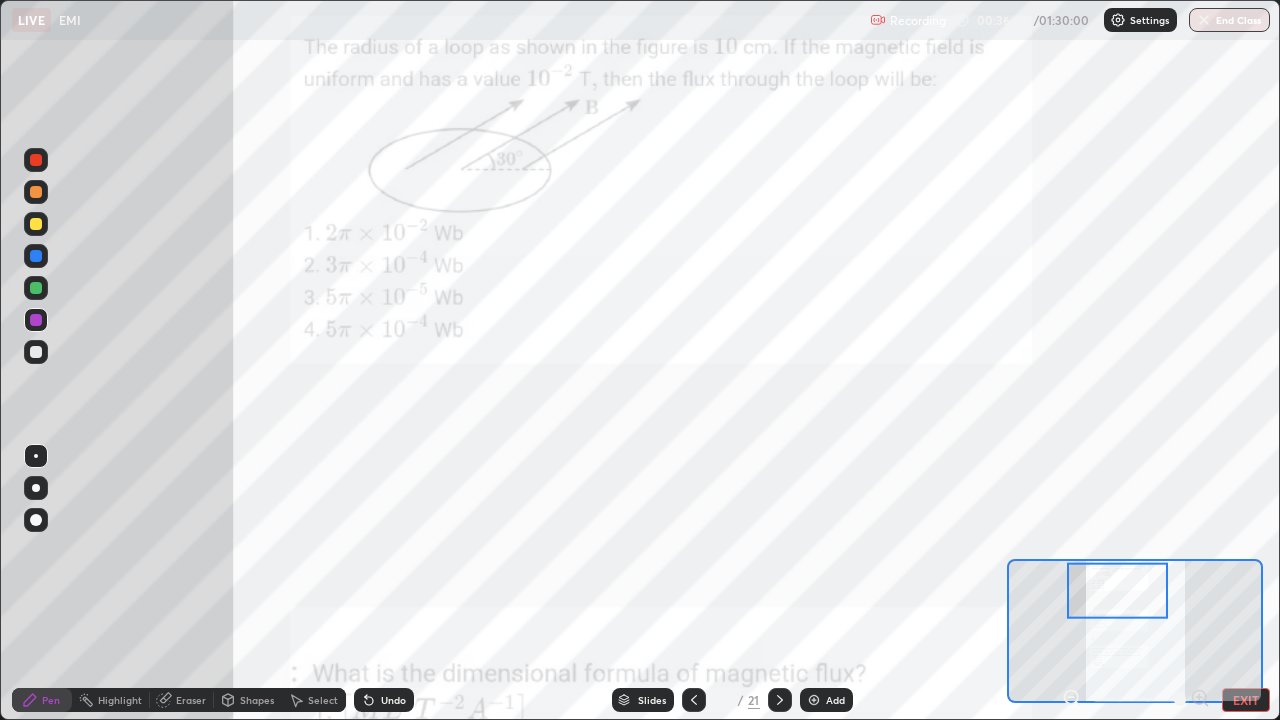 click at bounding box center (694, 700) 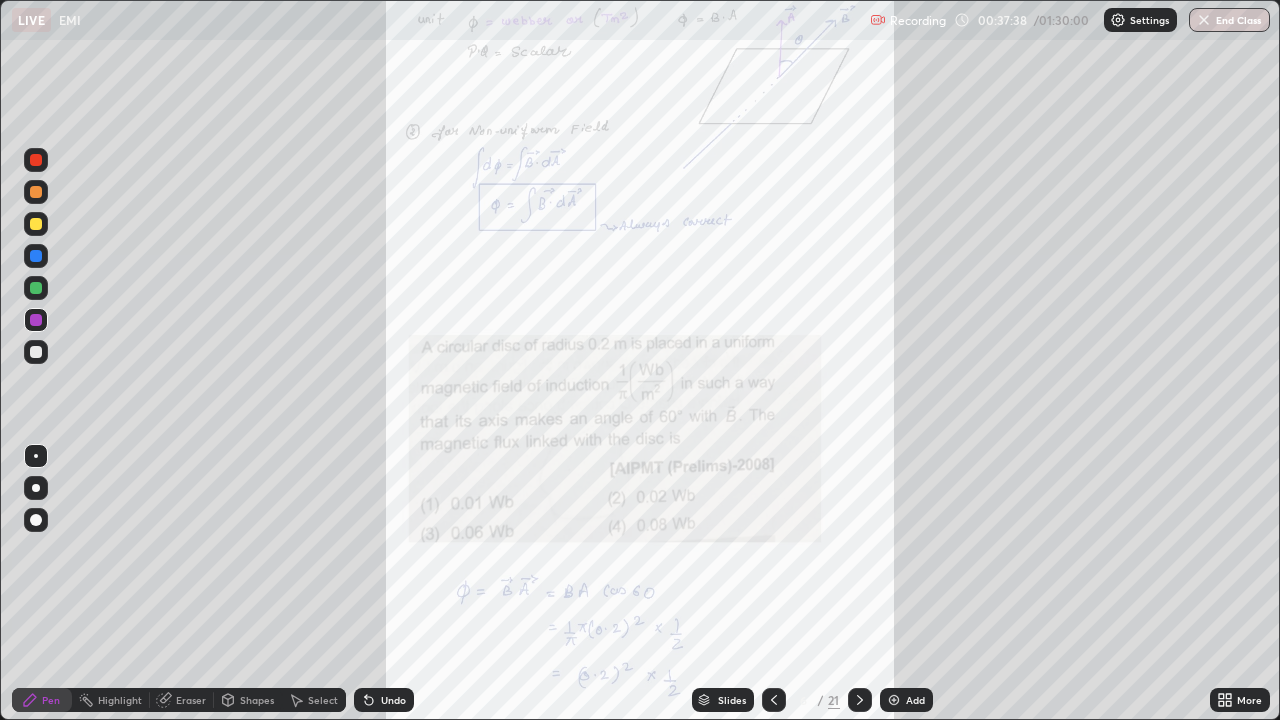 click 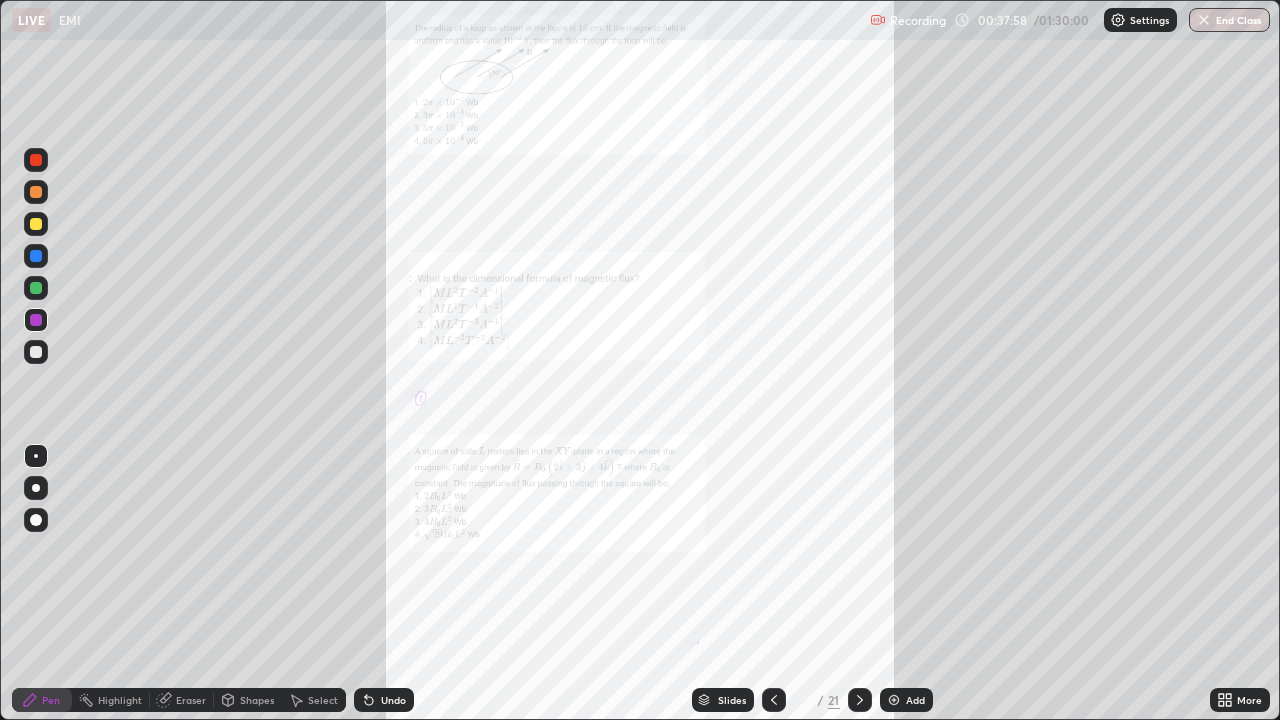 click 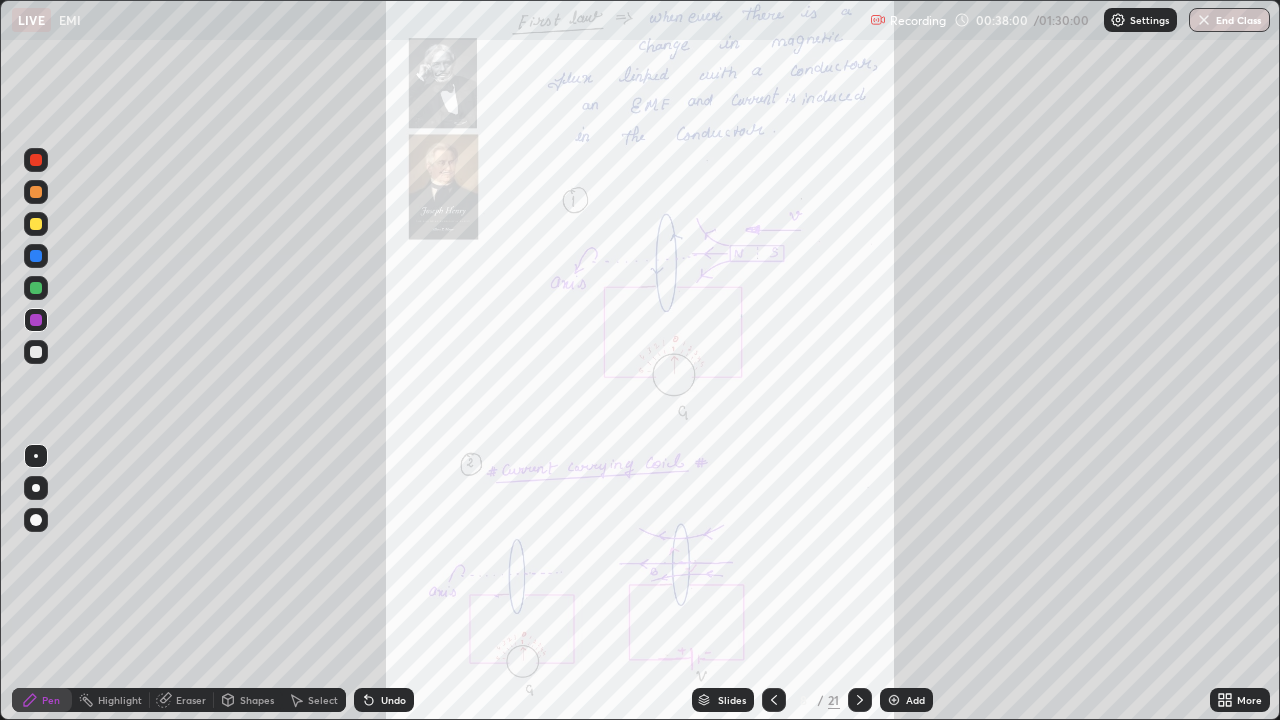 click 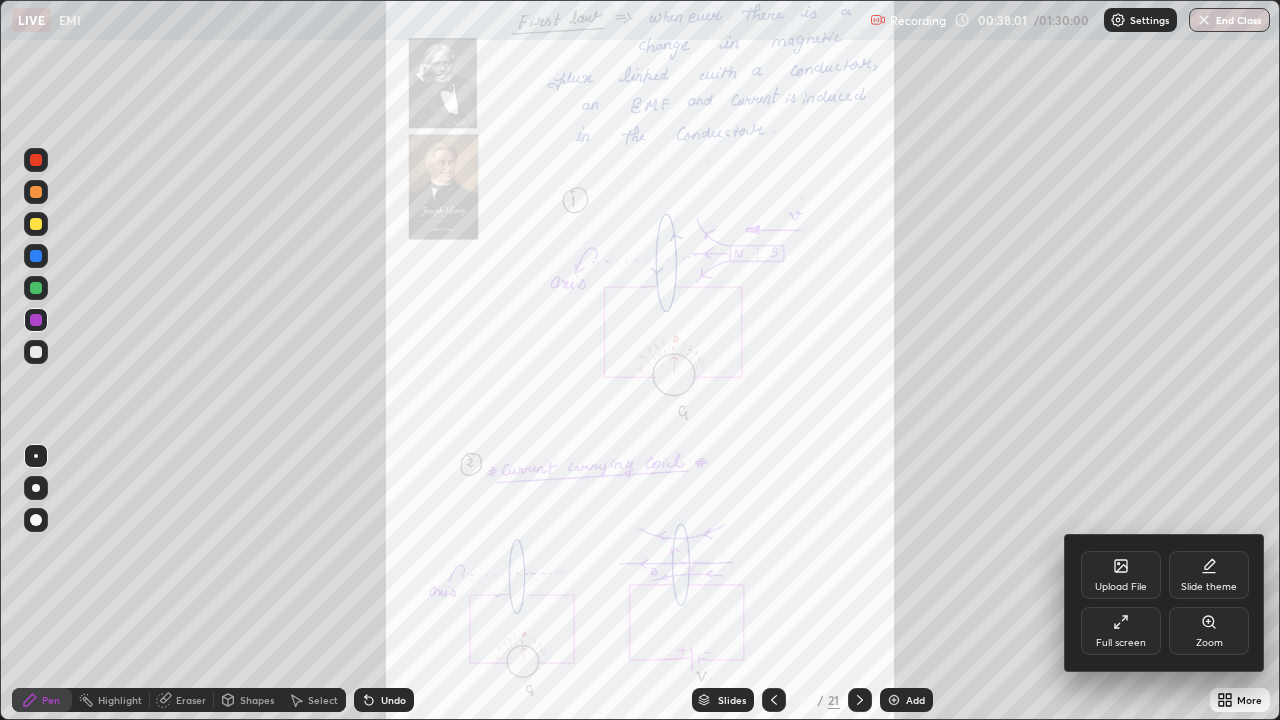 click on "Zoom" at bounding box center [1209, 643] 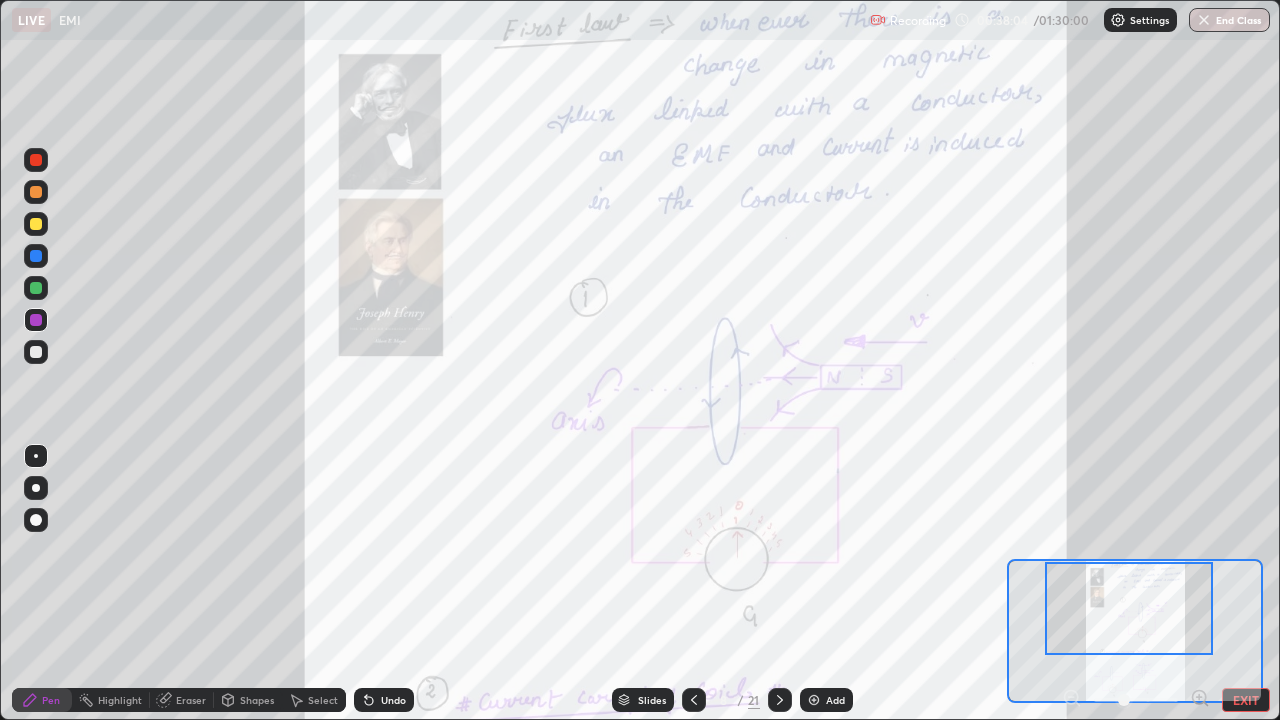 click 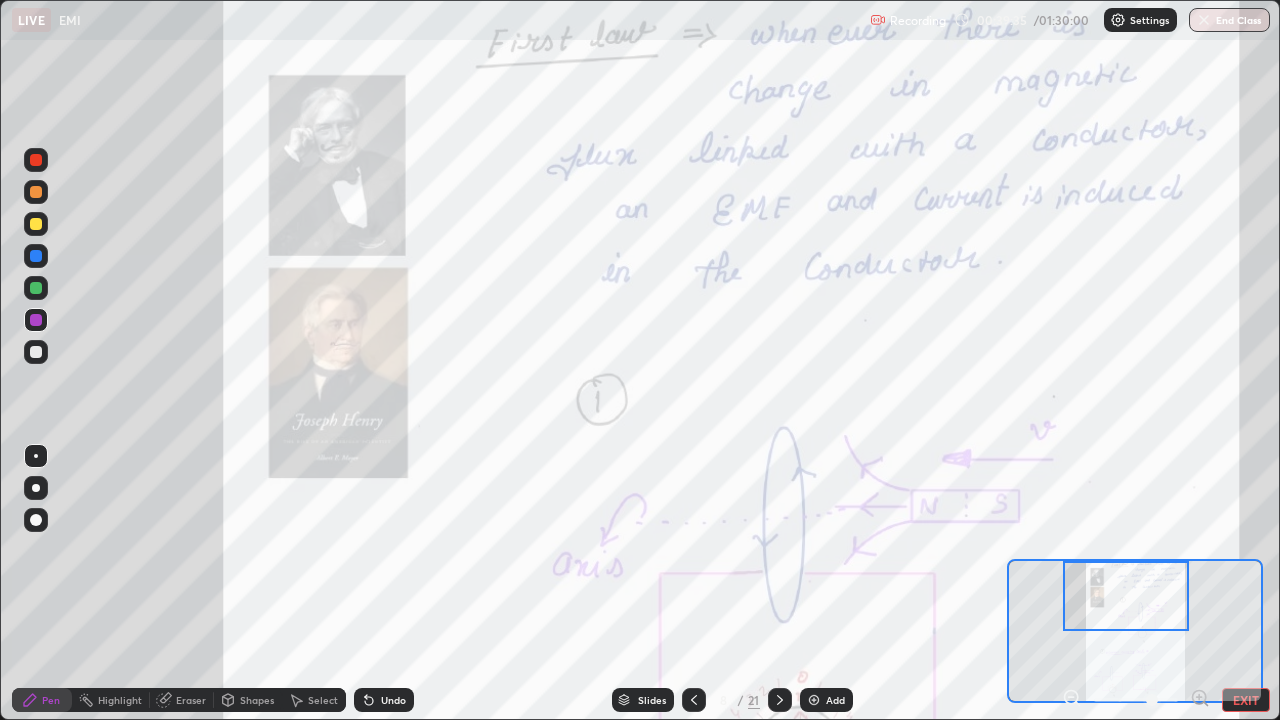 click on "Slides 8 / 21 Add" at bounding box center (732, 700) 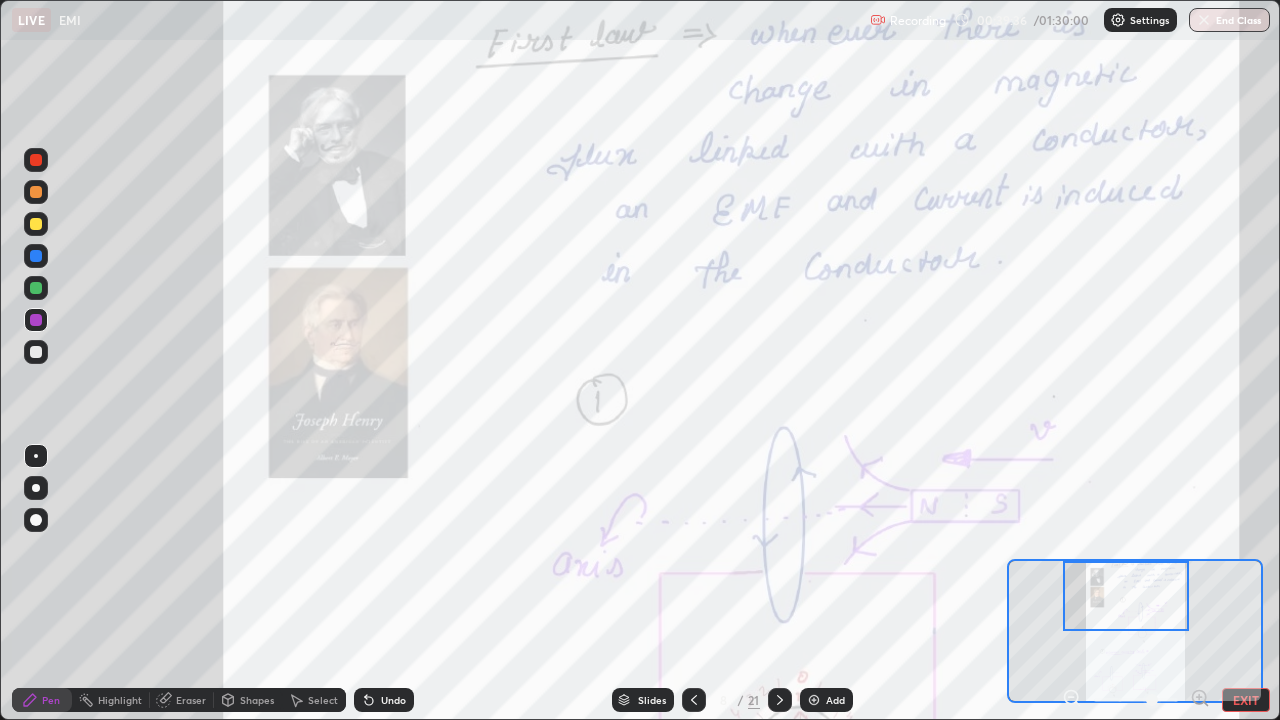 click 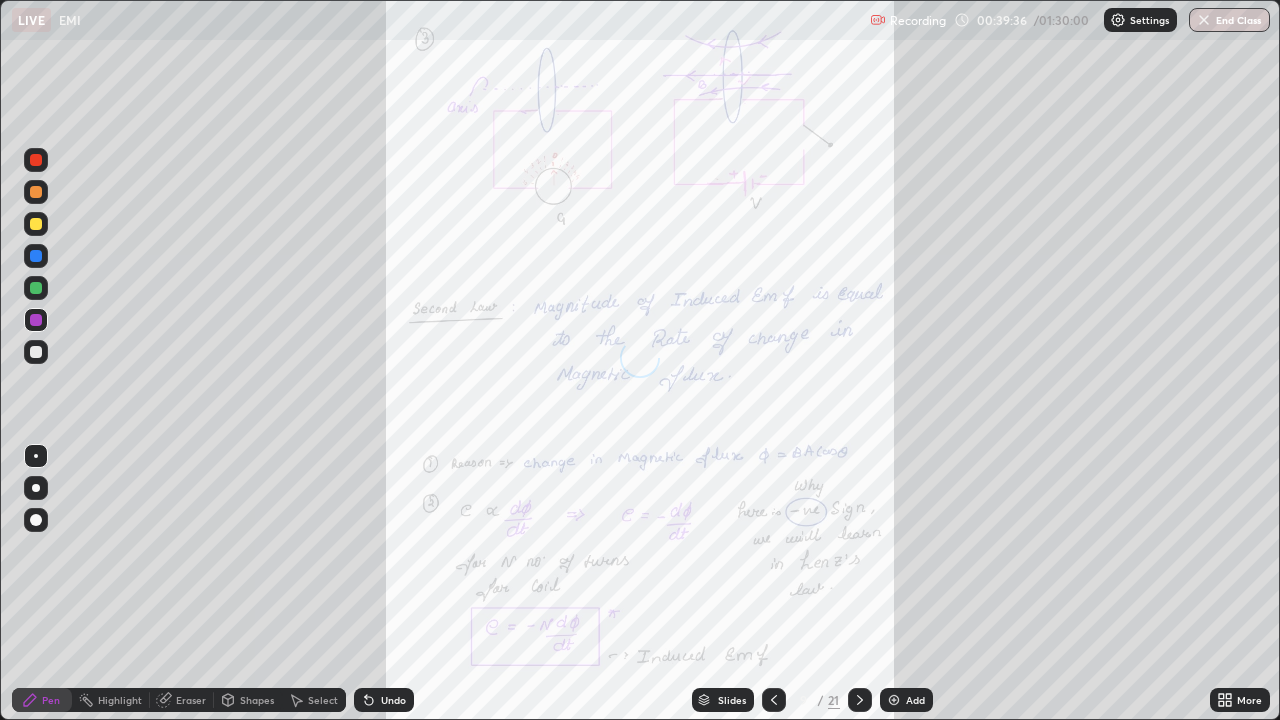 click on "9 / 21" at bounding box center [817, 700] 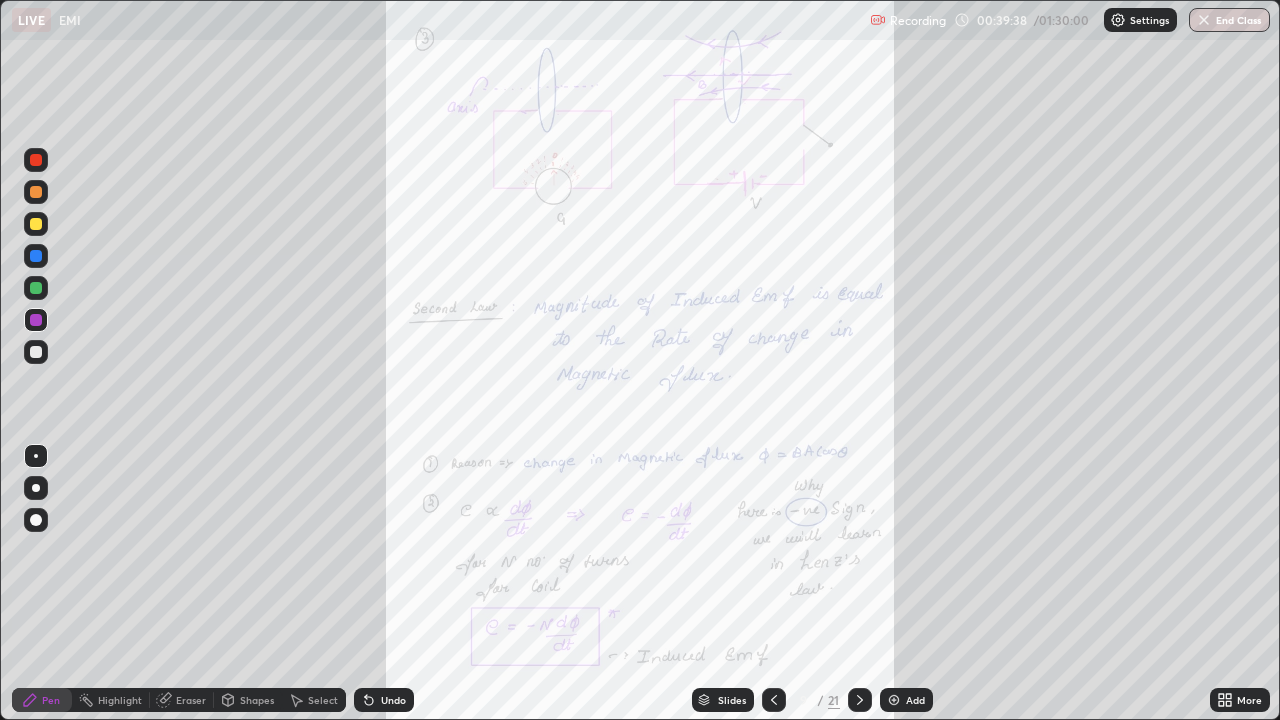 click 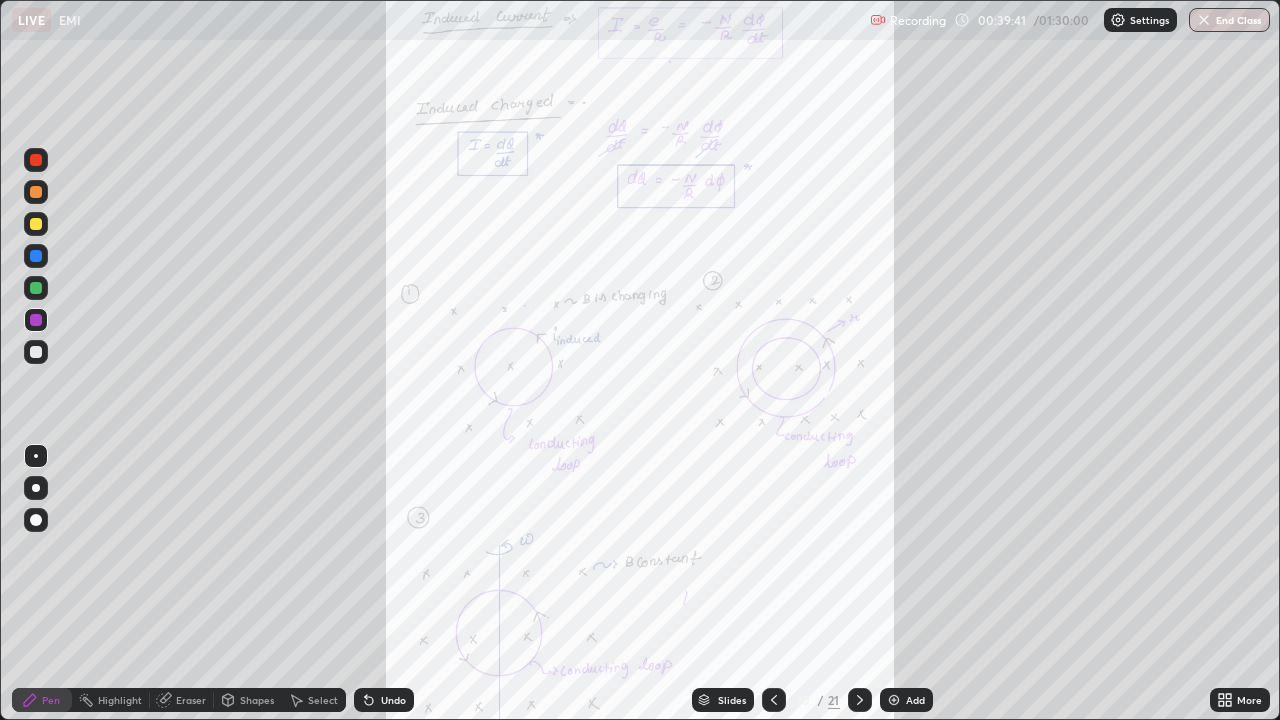 click 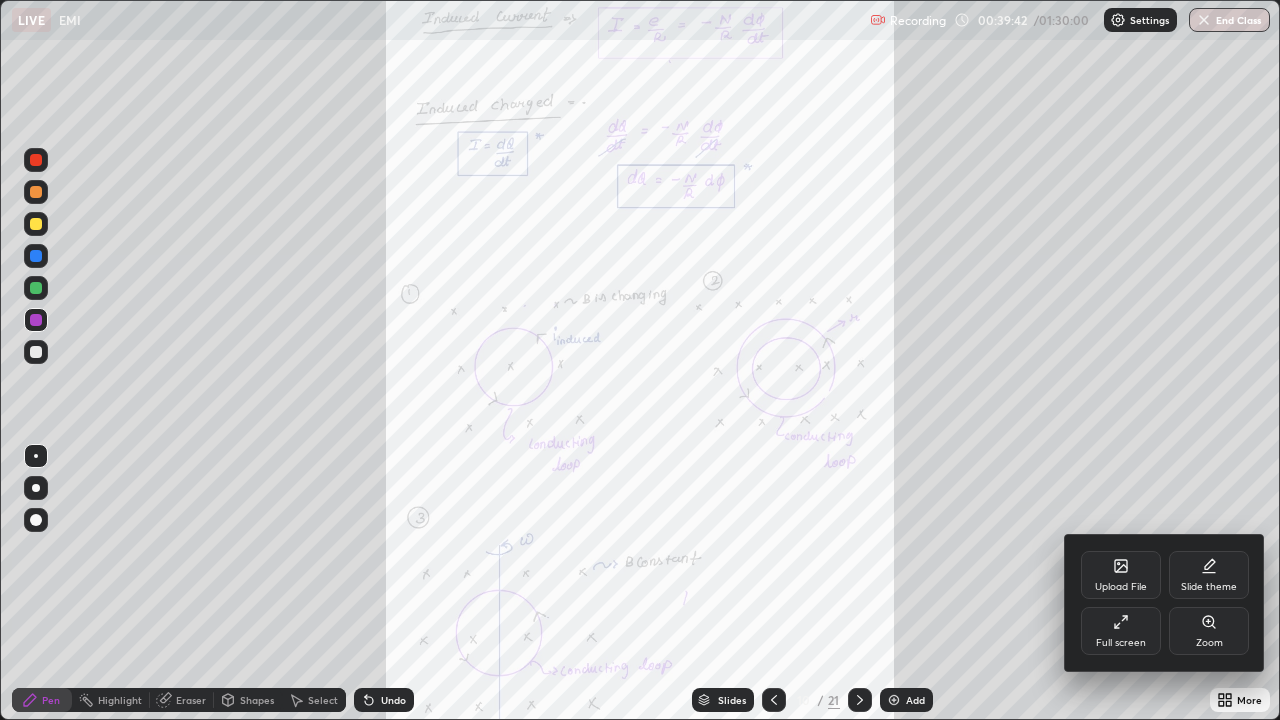 click on "Zoom" at bounding box center [1209, 631] 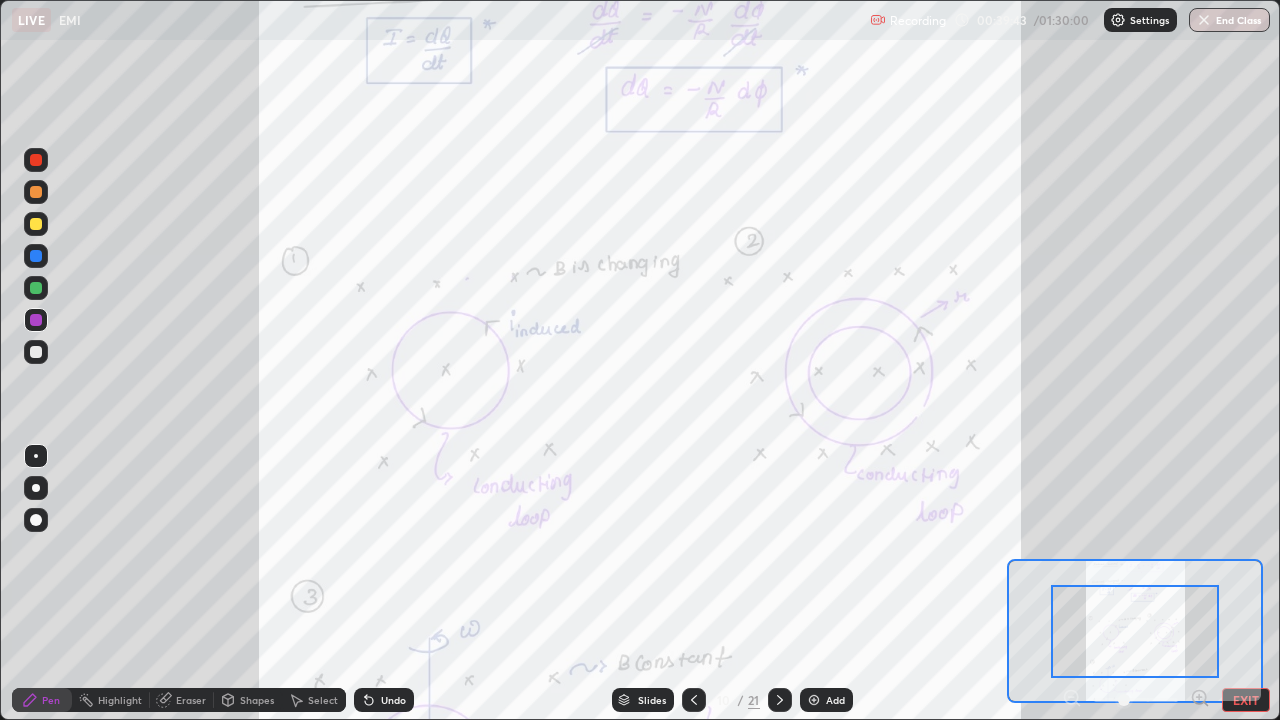 click 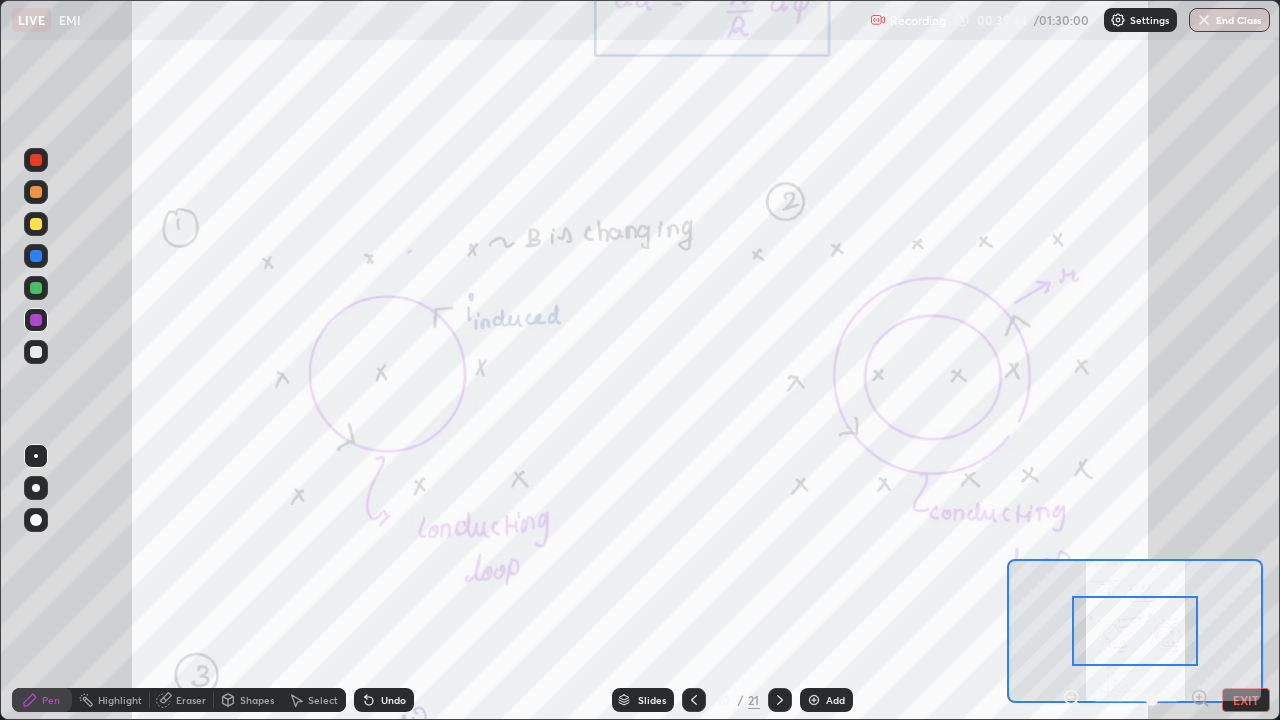 click 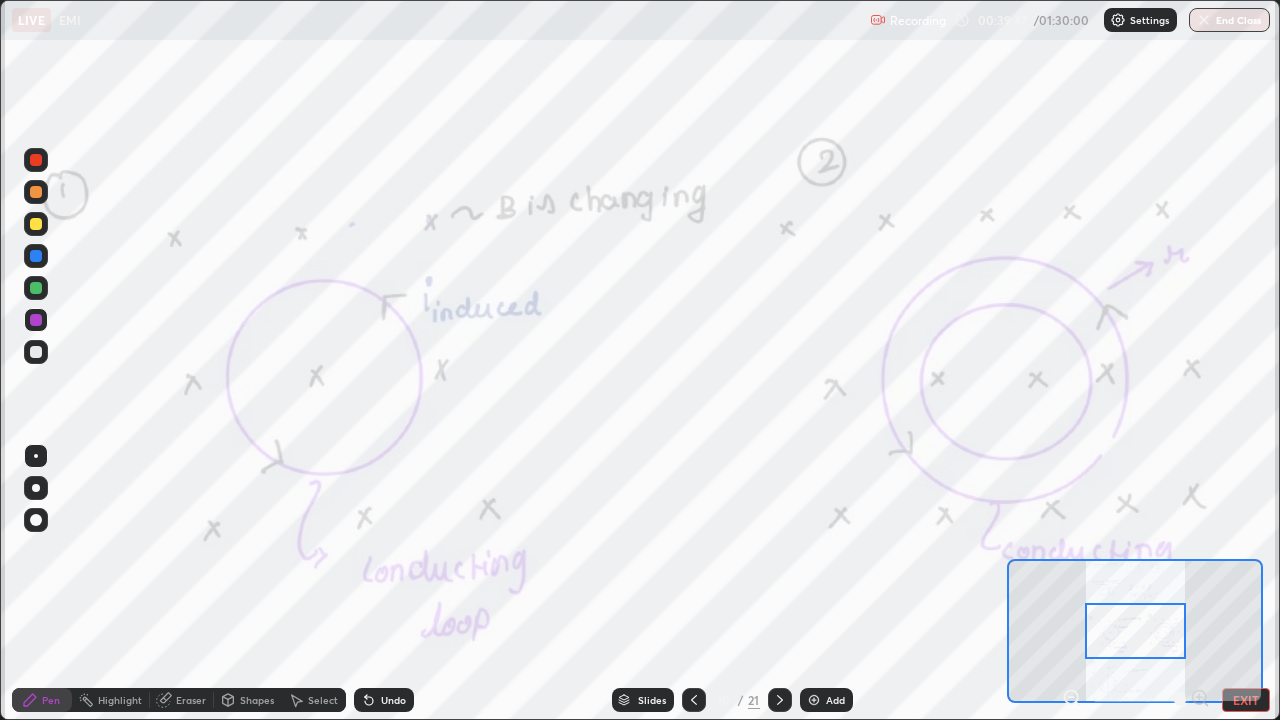 click 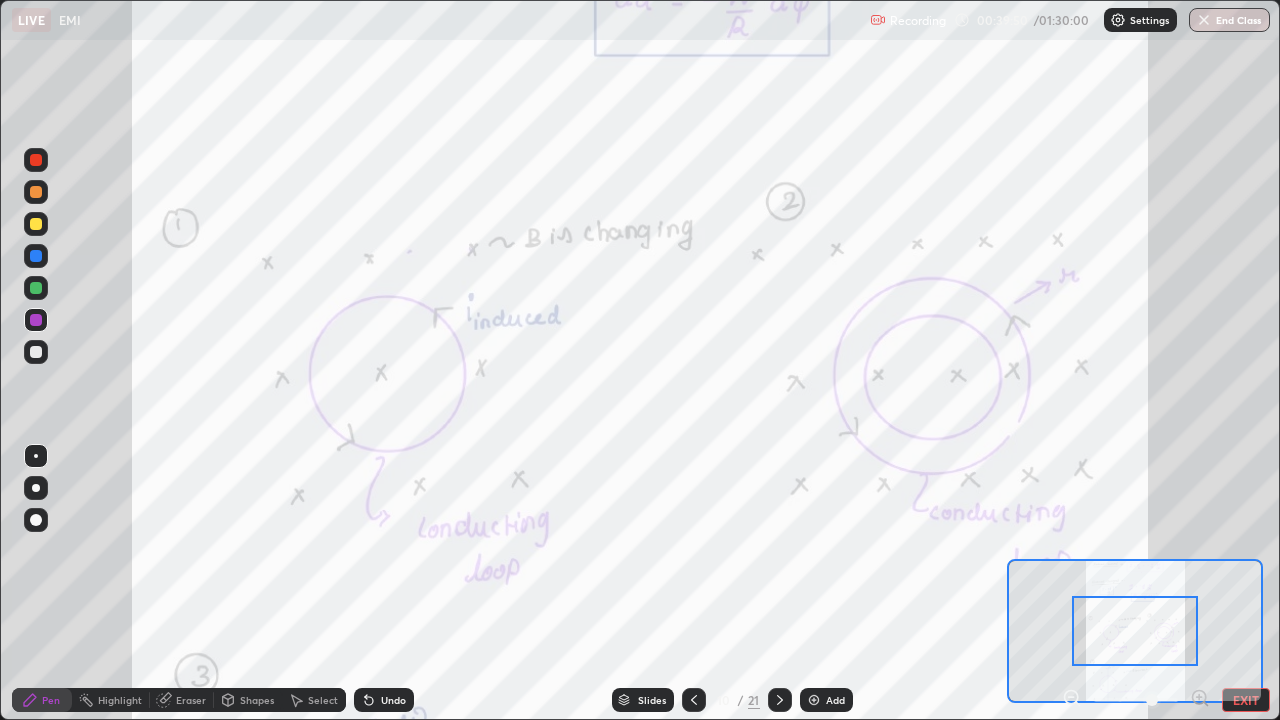click at bounding box center (1135, 631) 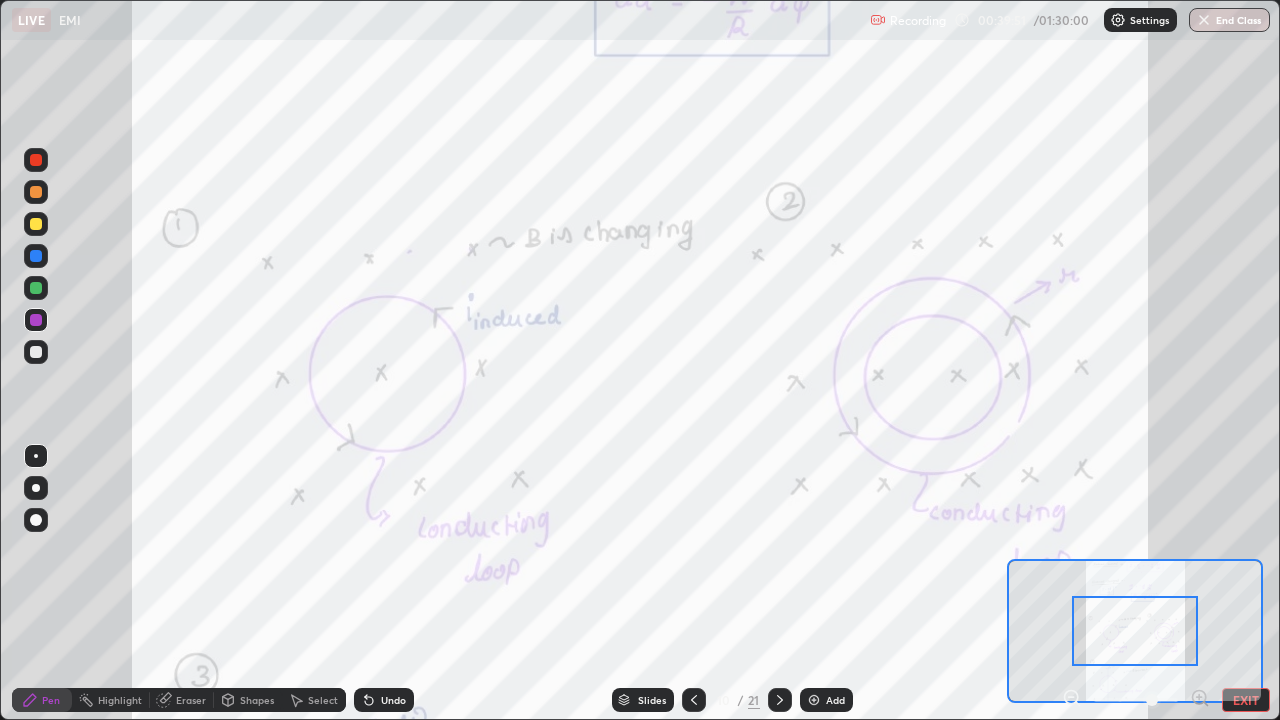 click at bounding box center (1135, 631) 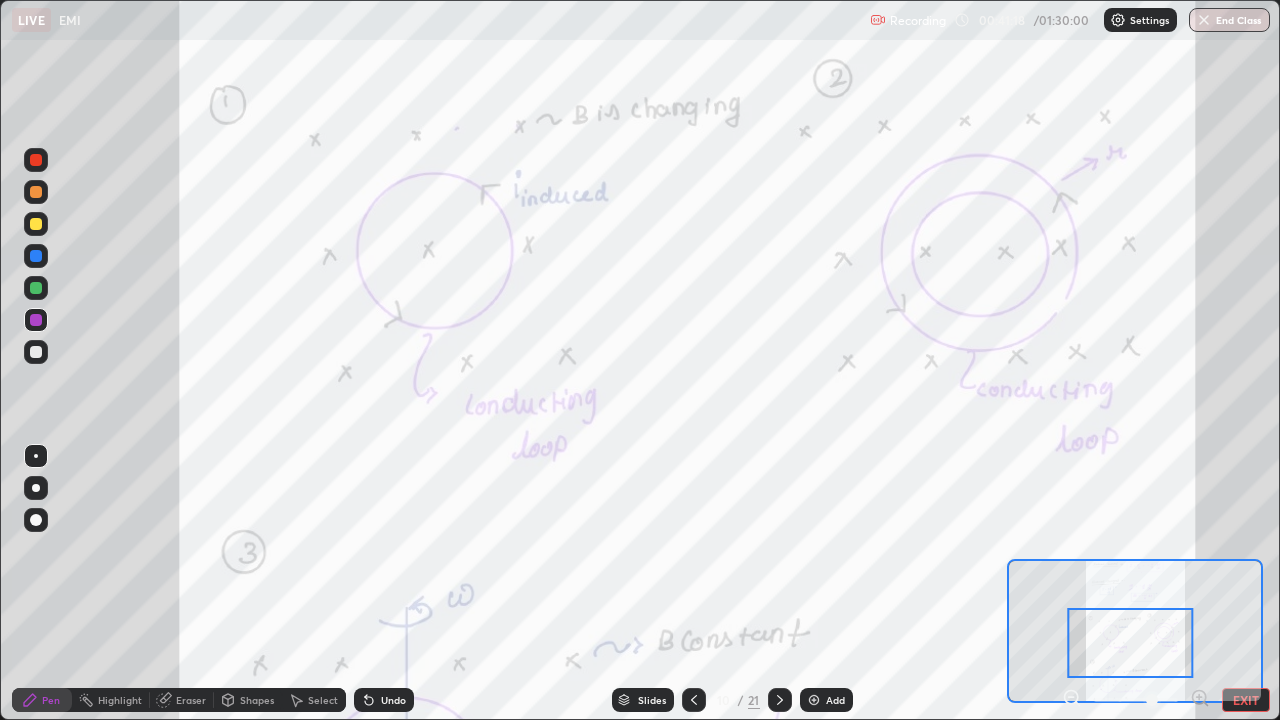 click on "Eraser" at bounding box center [191, 700] 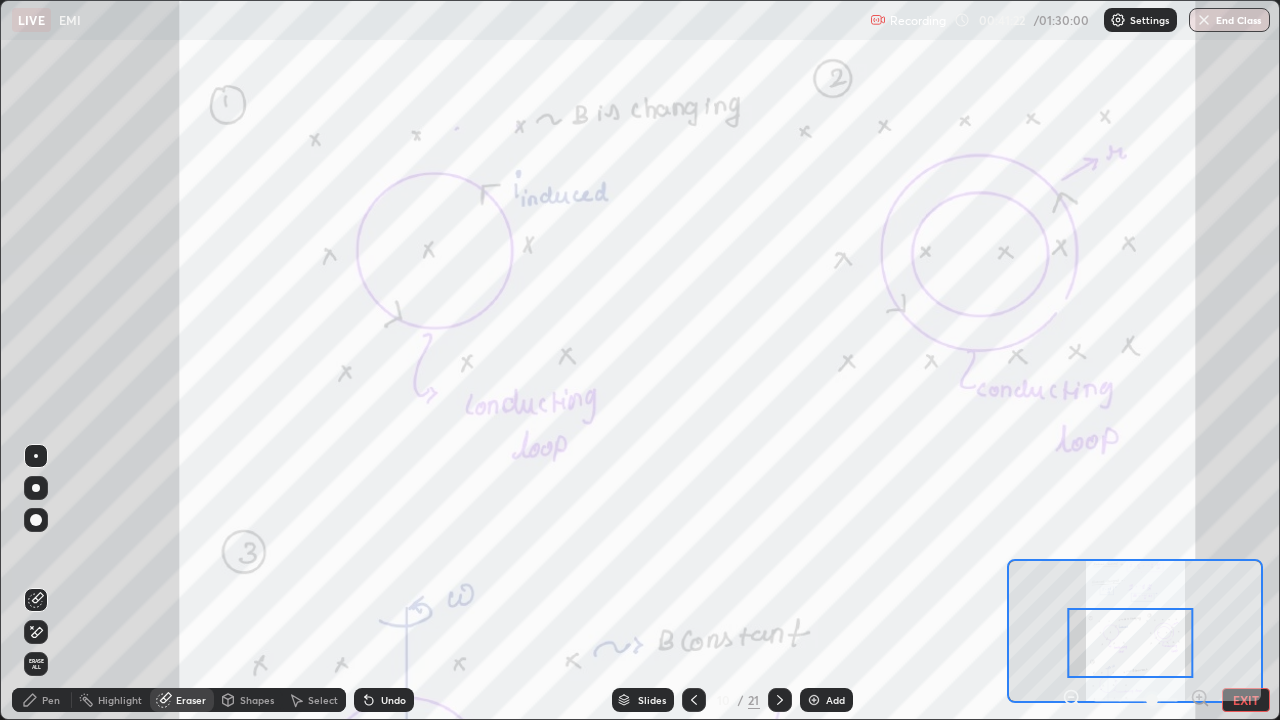click on "Pen" at bounding box center (51, 700) 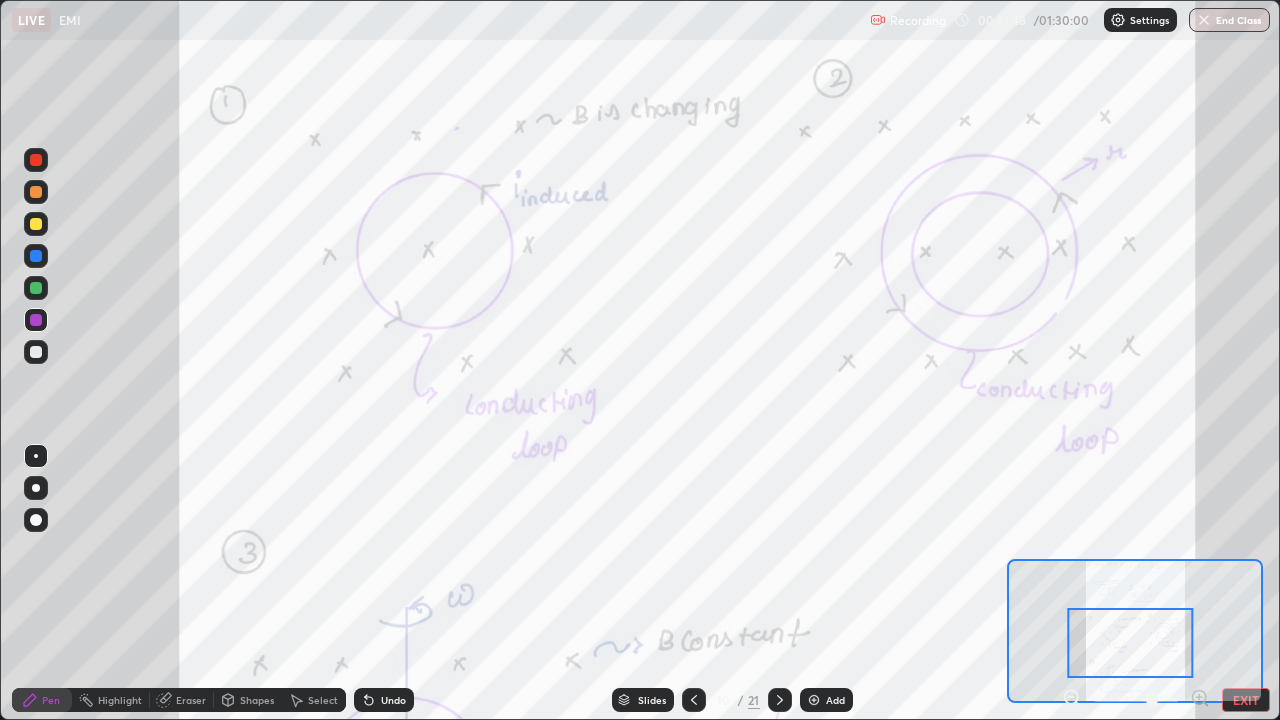 click at bounding box center (36, 288) 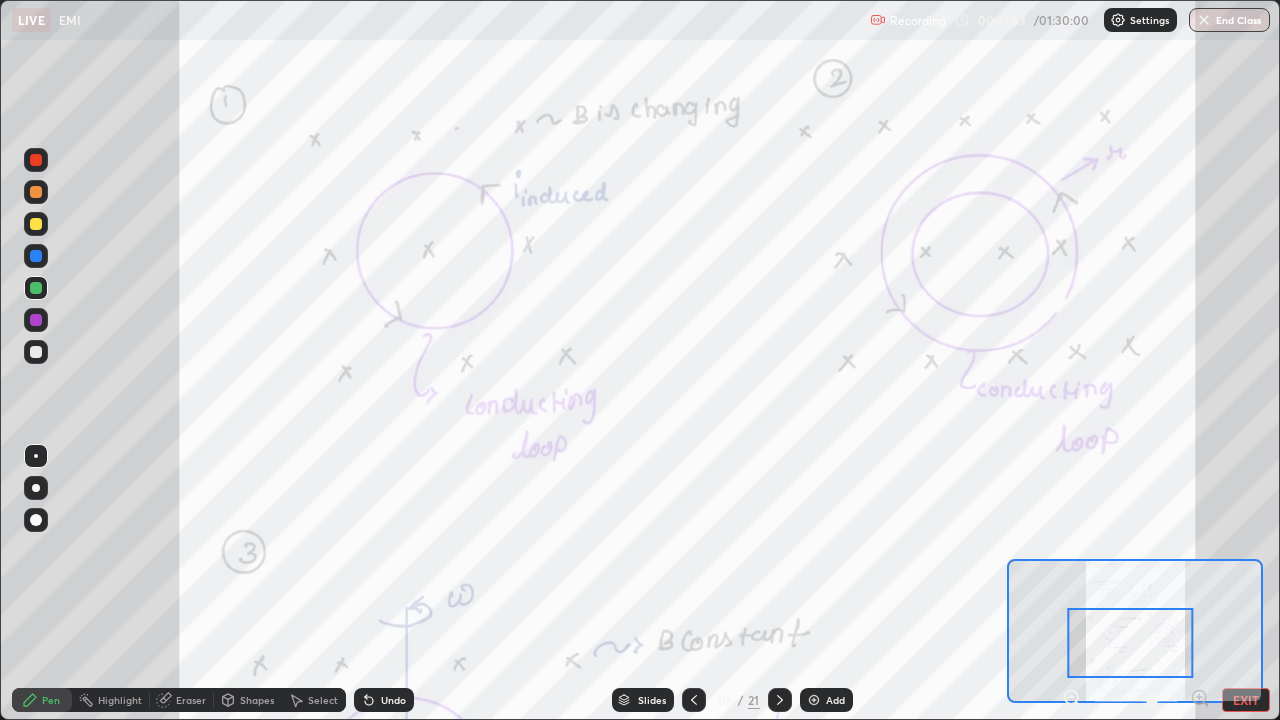 click at bounding box center (36, 352) 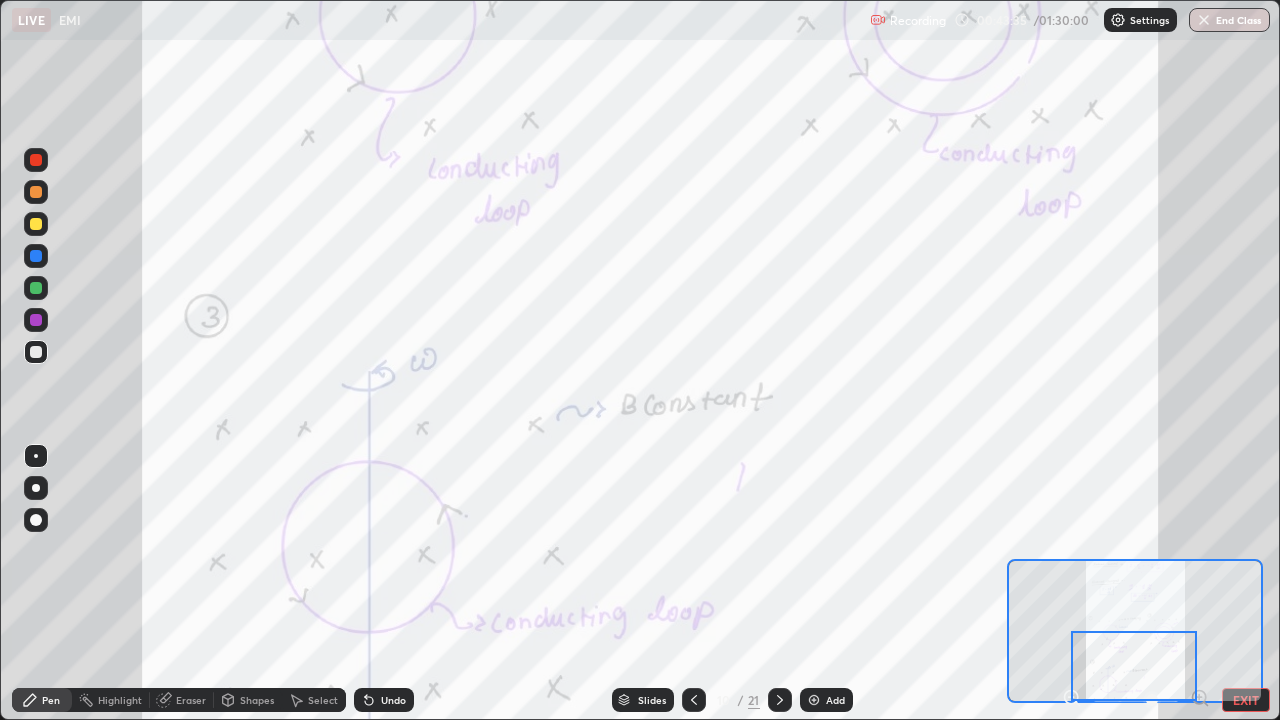click on "Add" at bounding box center [826, 700] 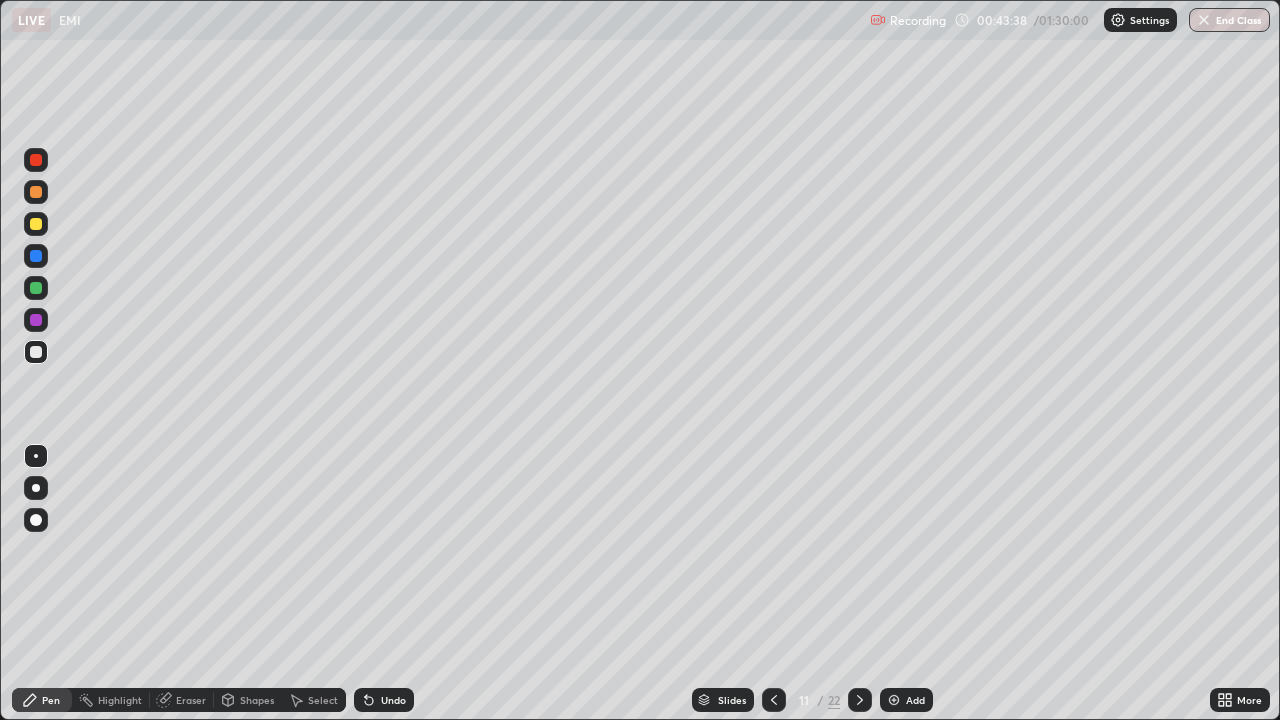 click 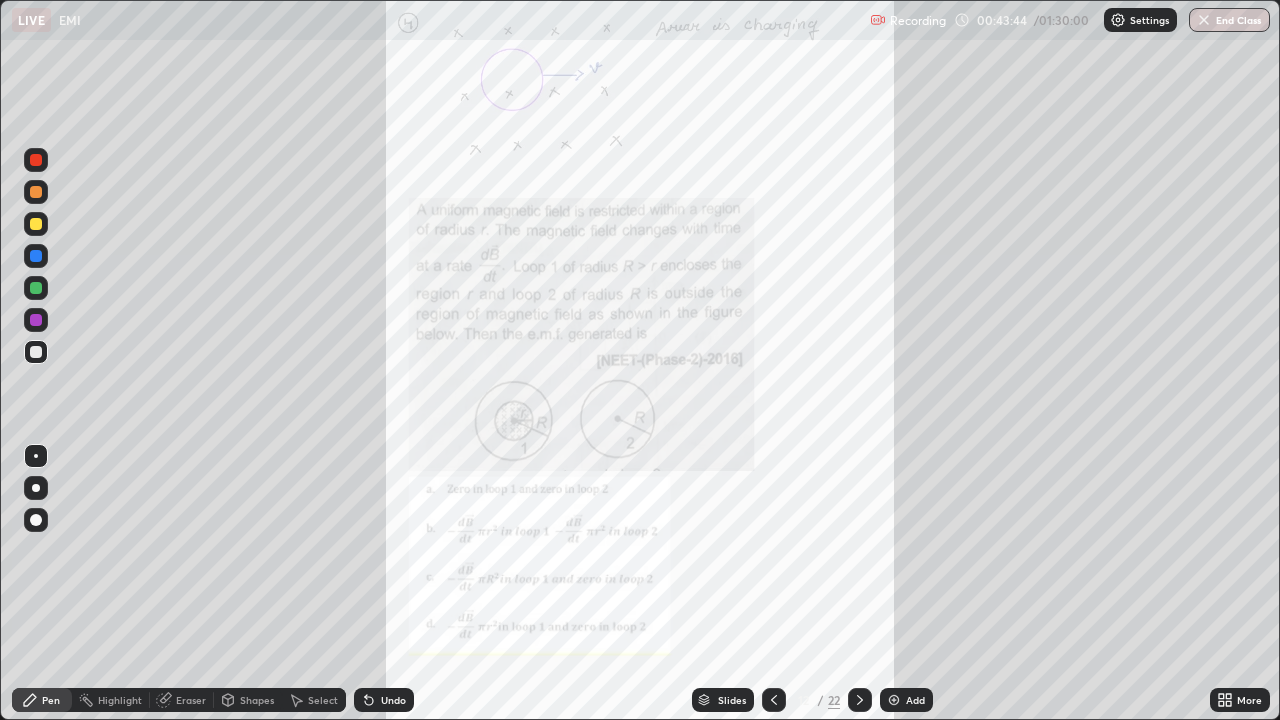click 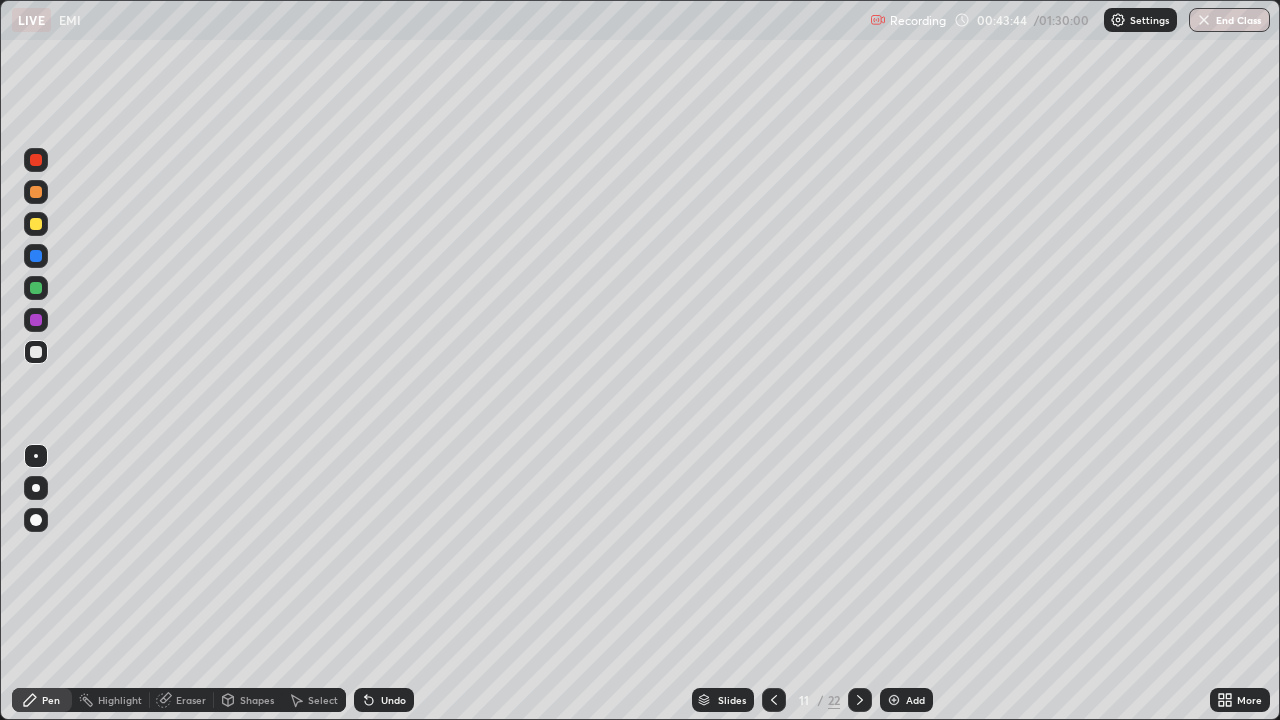 click 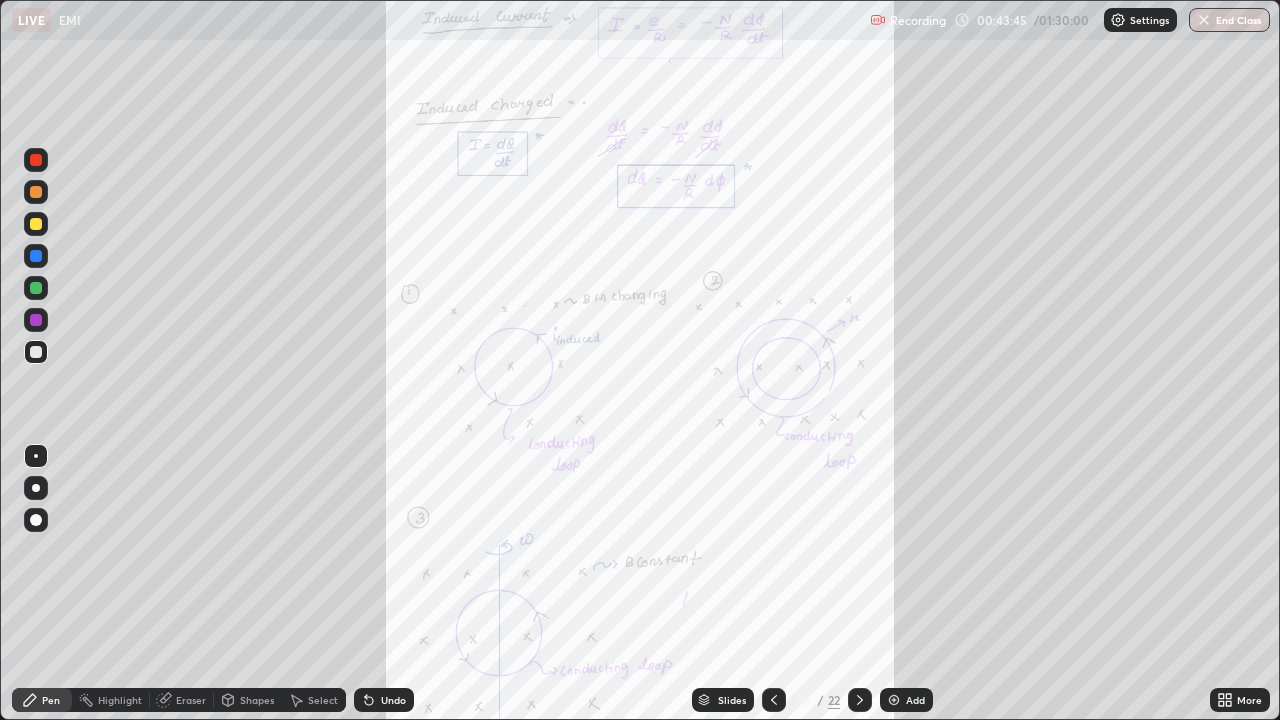 click at bounding box center (774, 700) 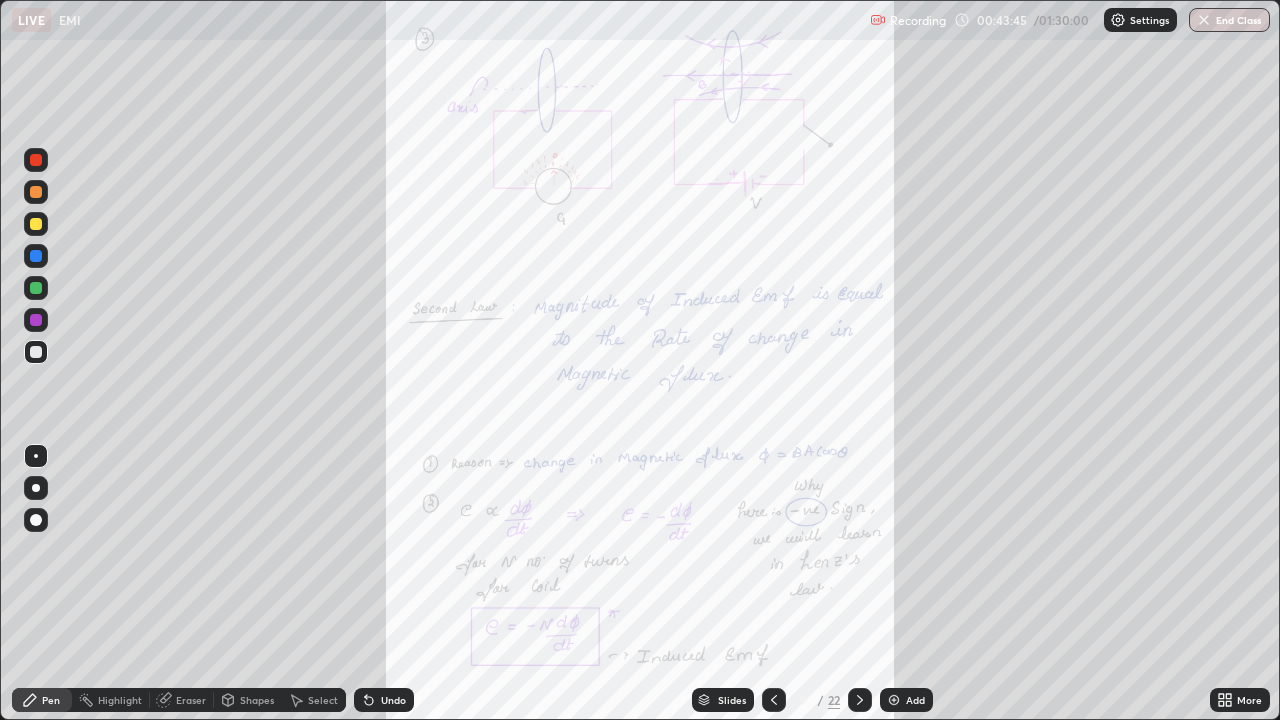 click at bounding box center [774, 700] 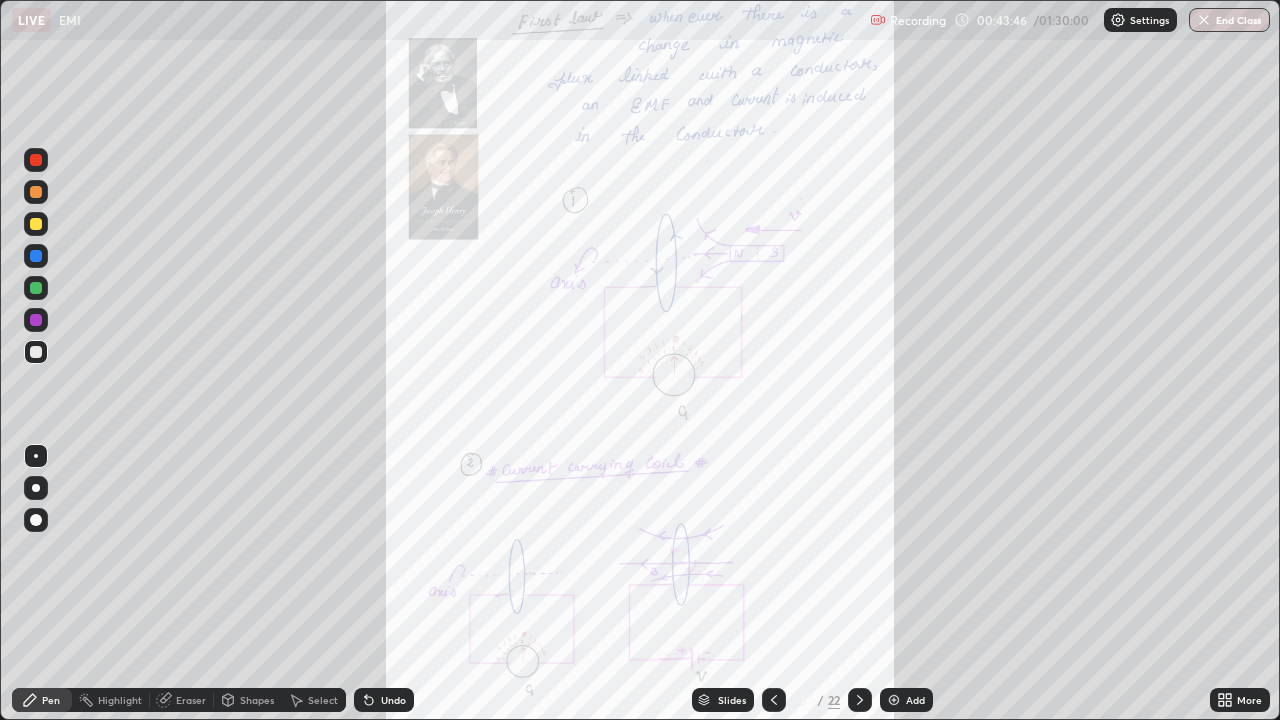 click 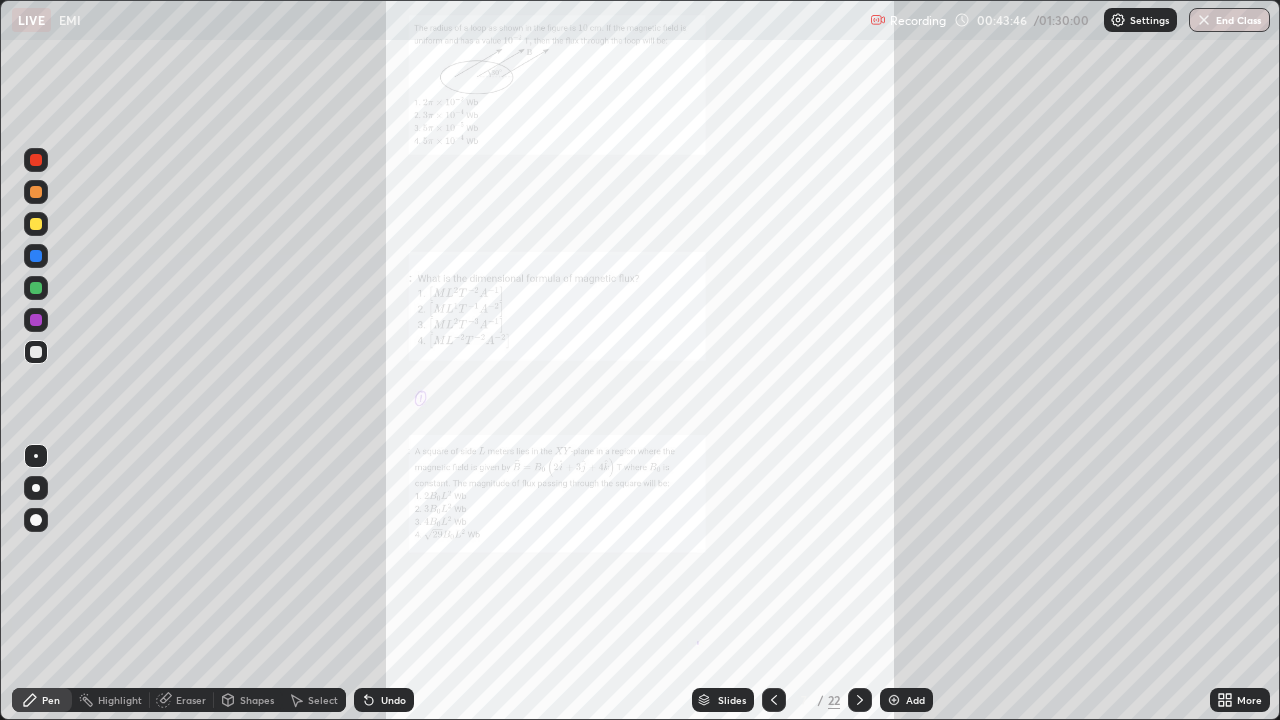 click 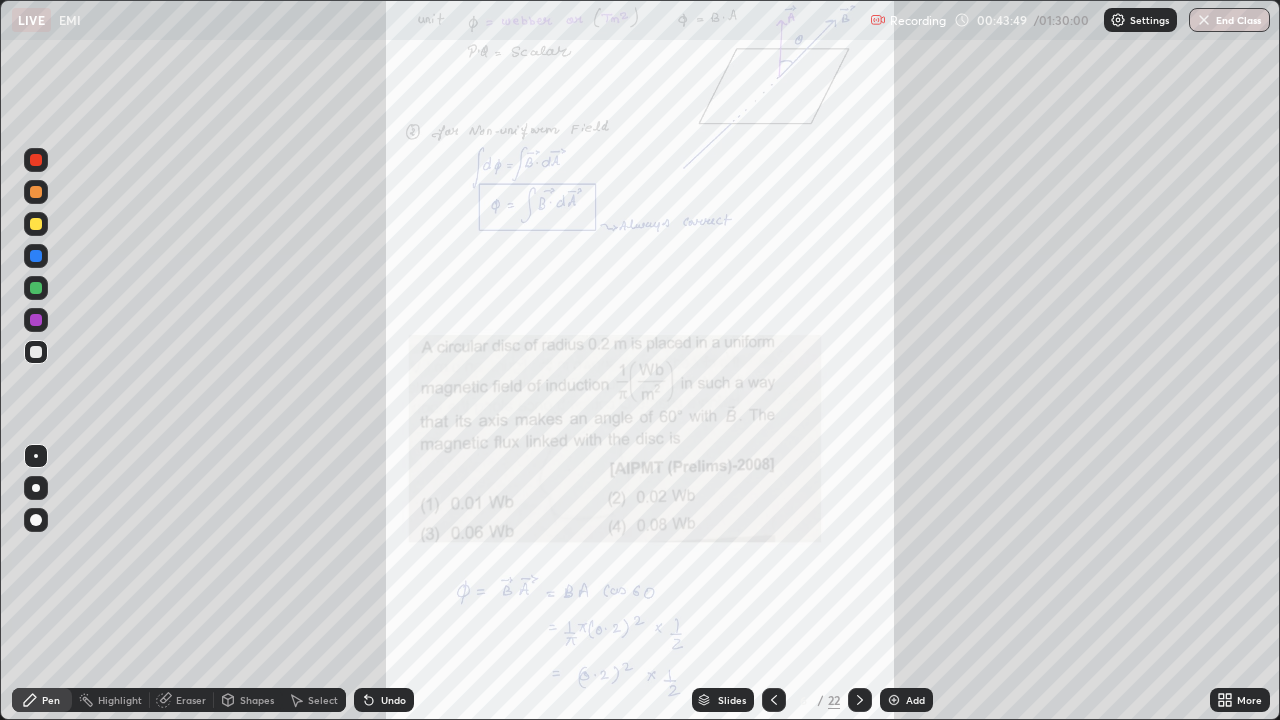 click 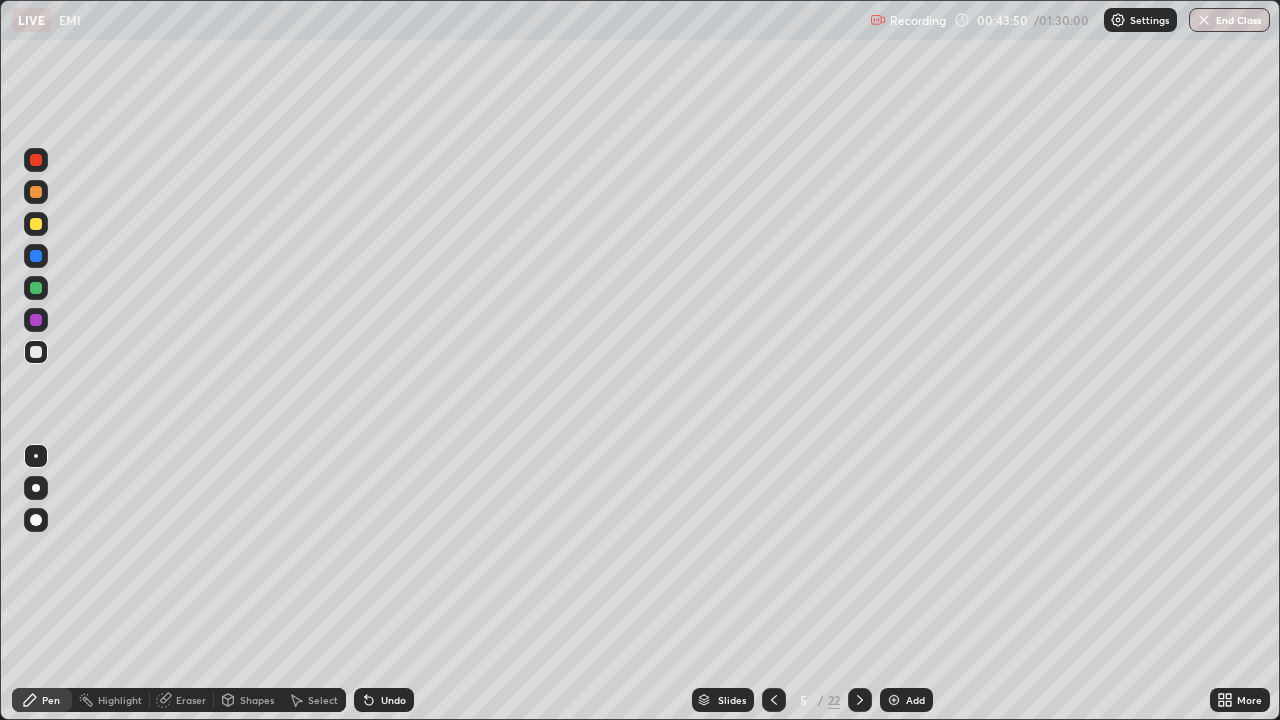 click 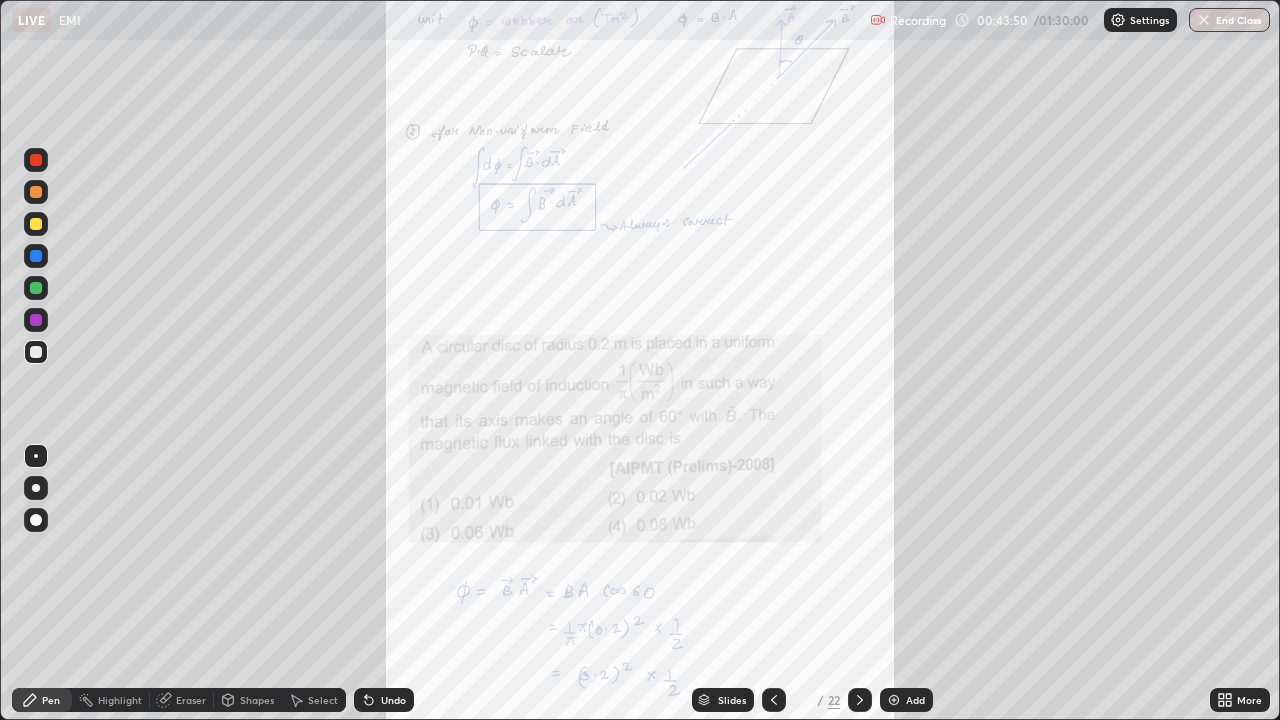 click 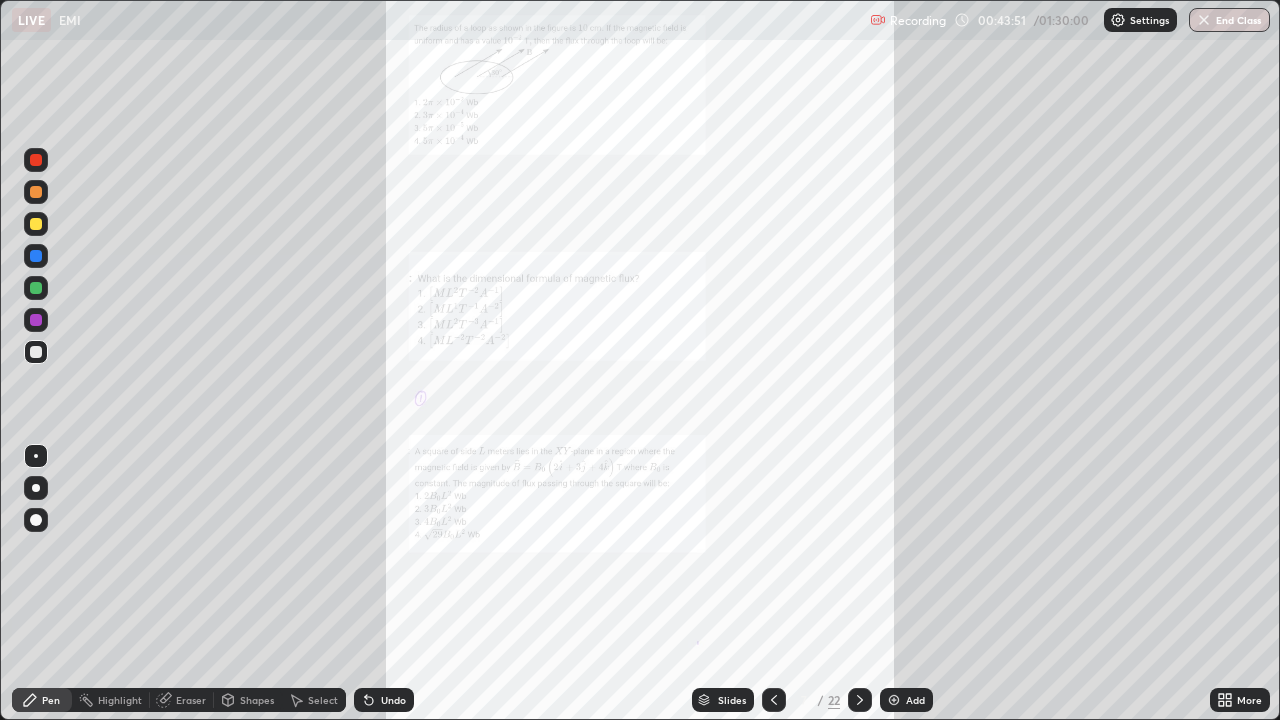 click at bounding box center (860, 700) 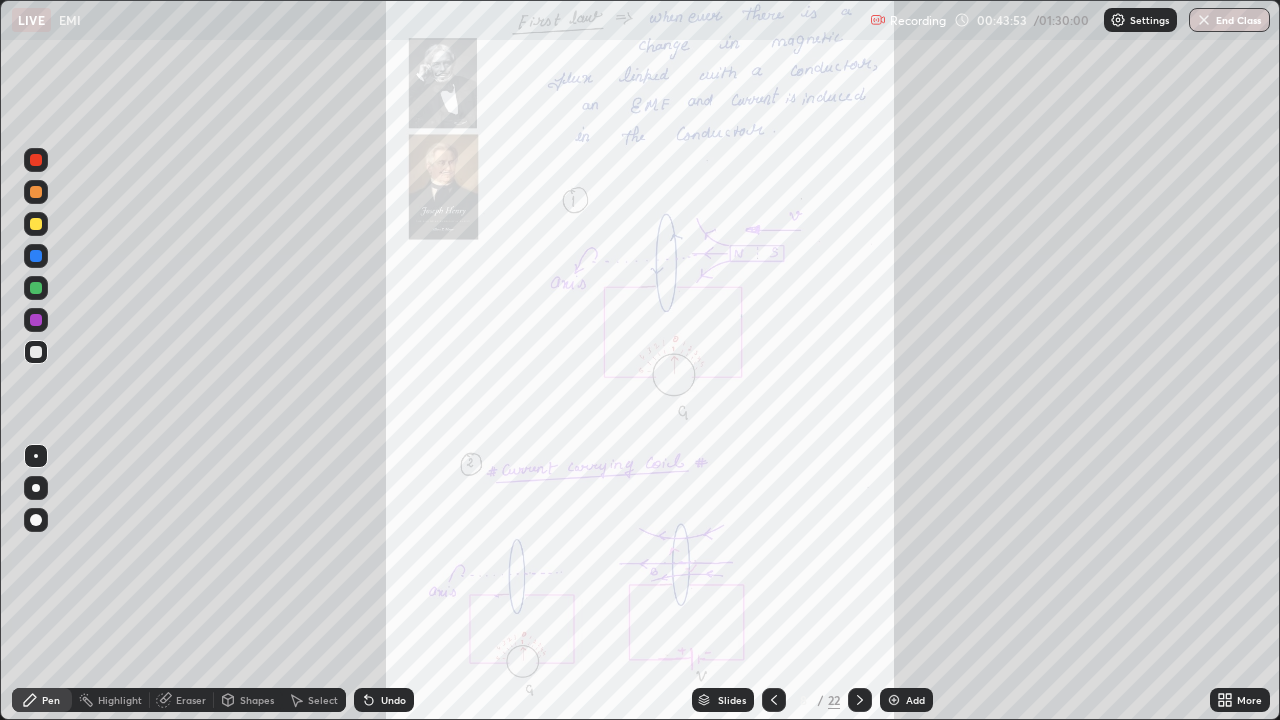 click 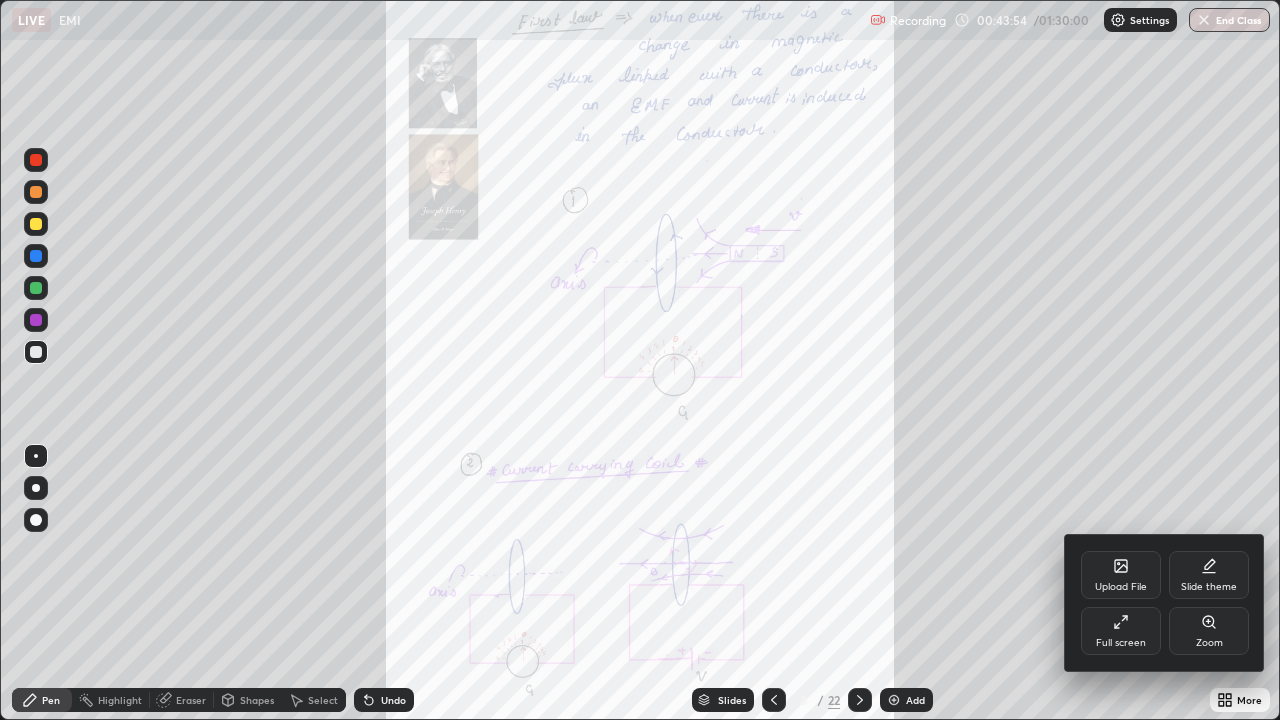 click on "Zoom" at bounding box center (1209, 631) 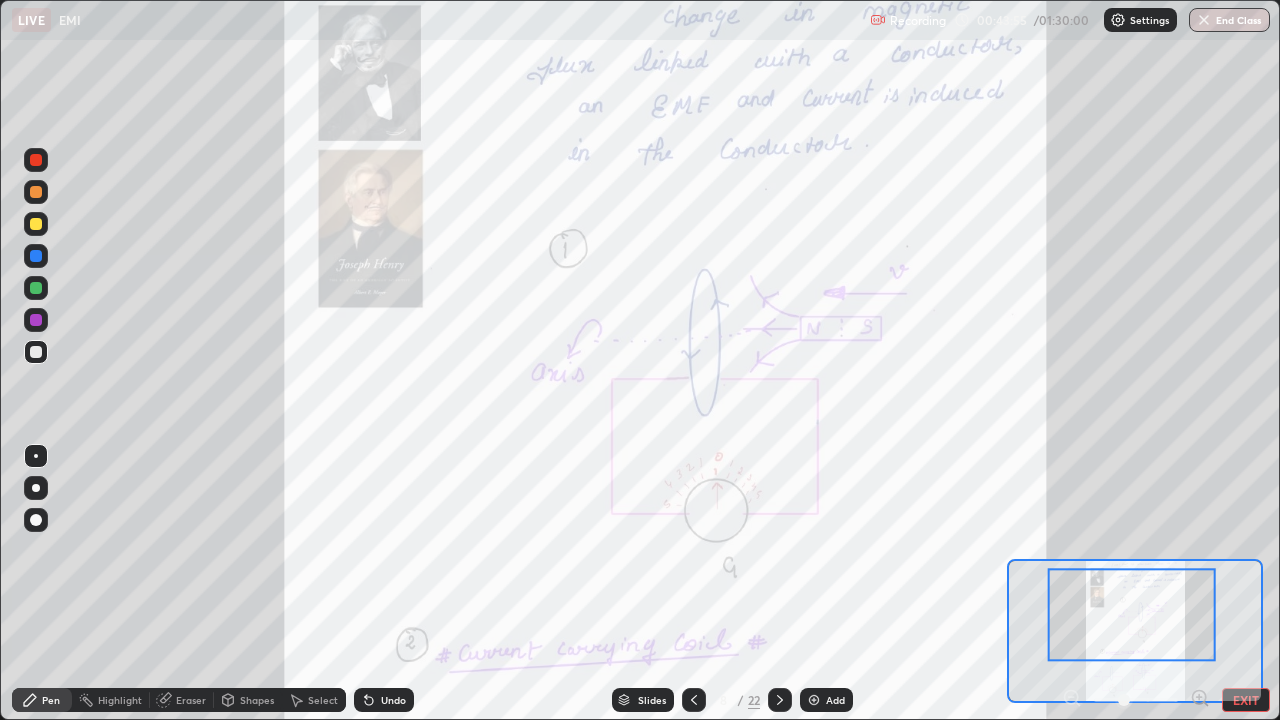 click at bounding box center (1132, 614) 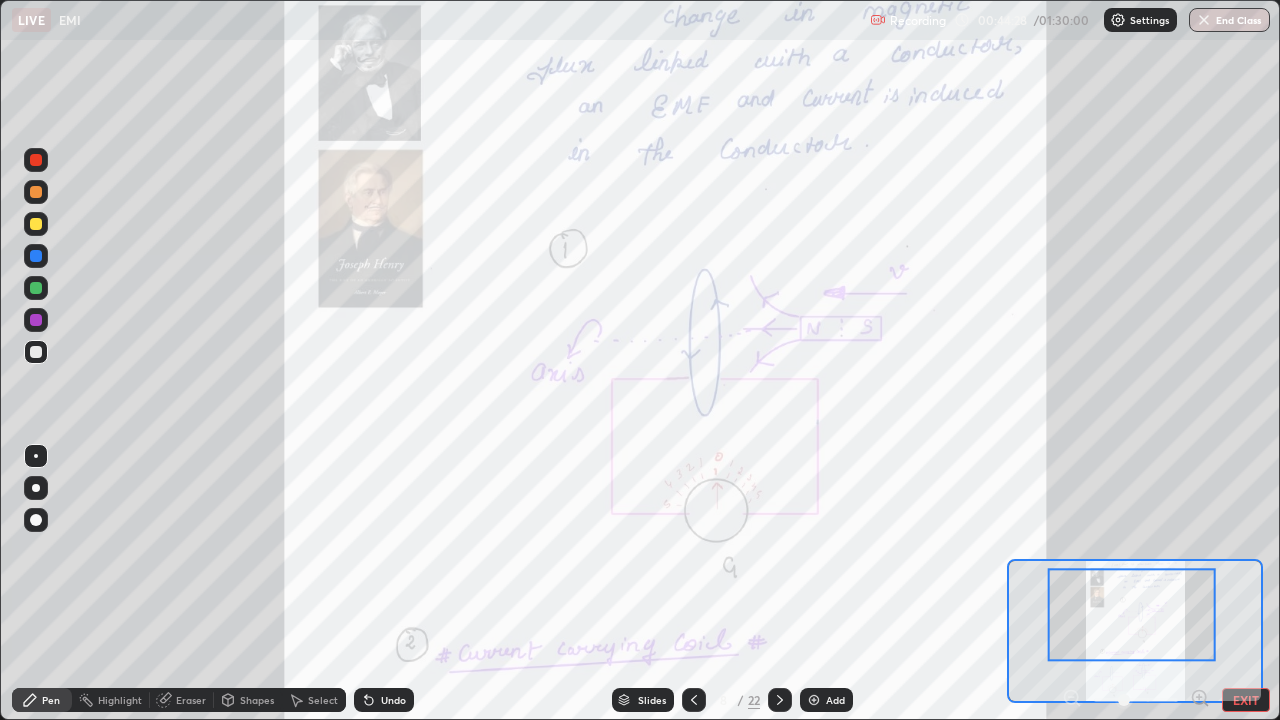 click on "End Class" at bounding box center [1229, 20] 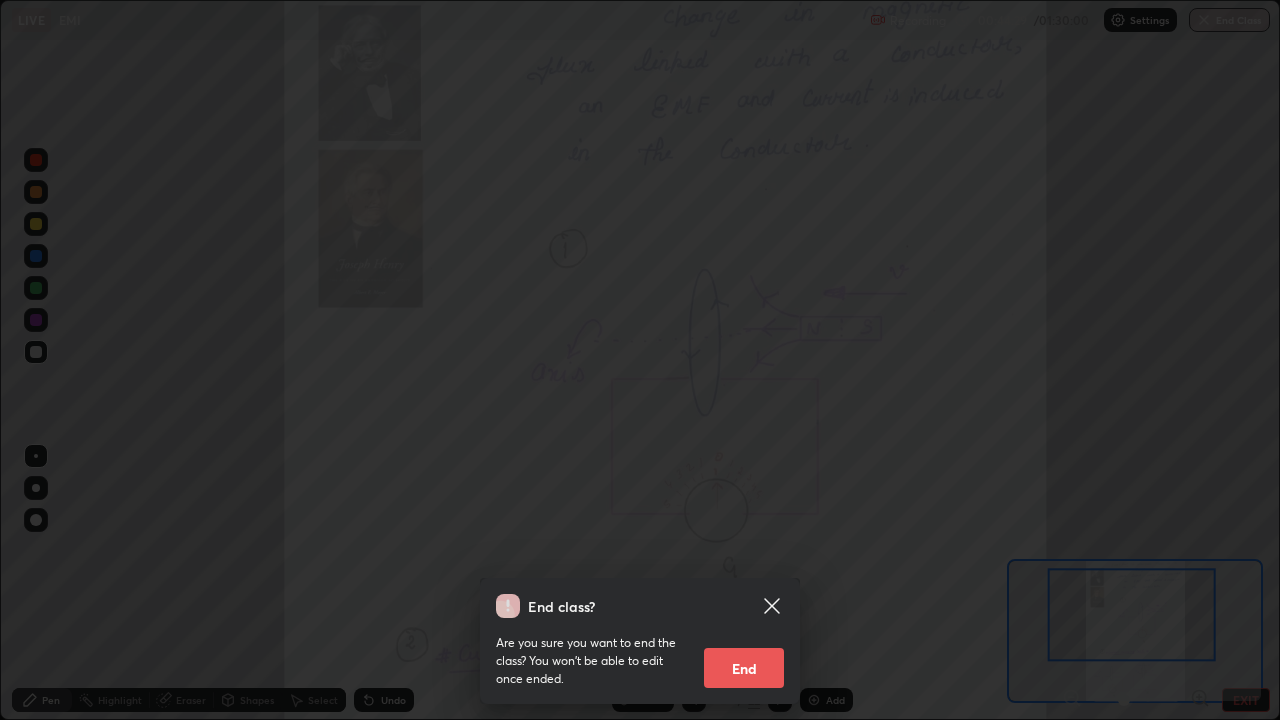 click on "End" at bounding box center [744, 668] 